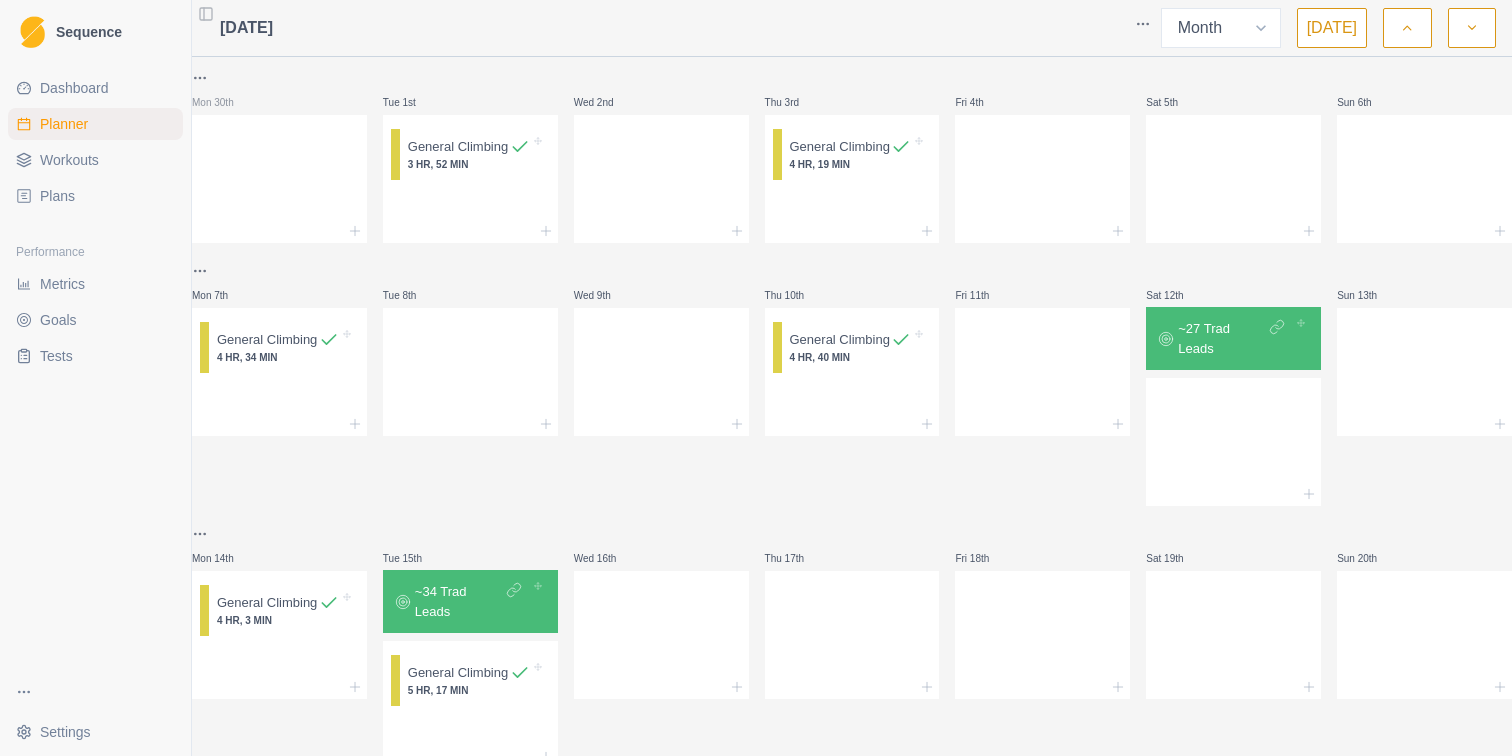 select on "month" 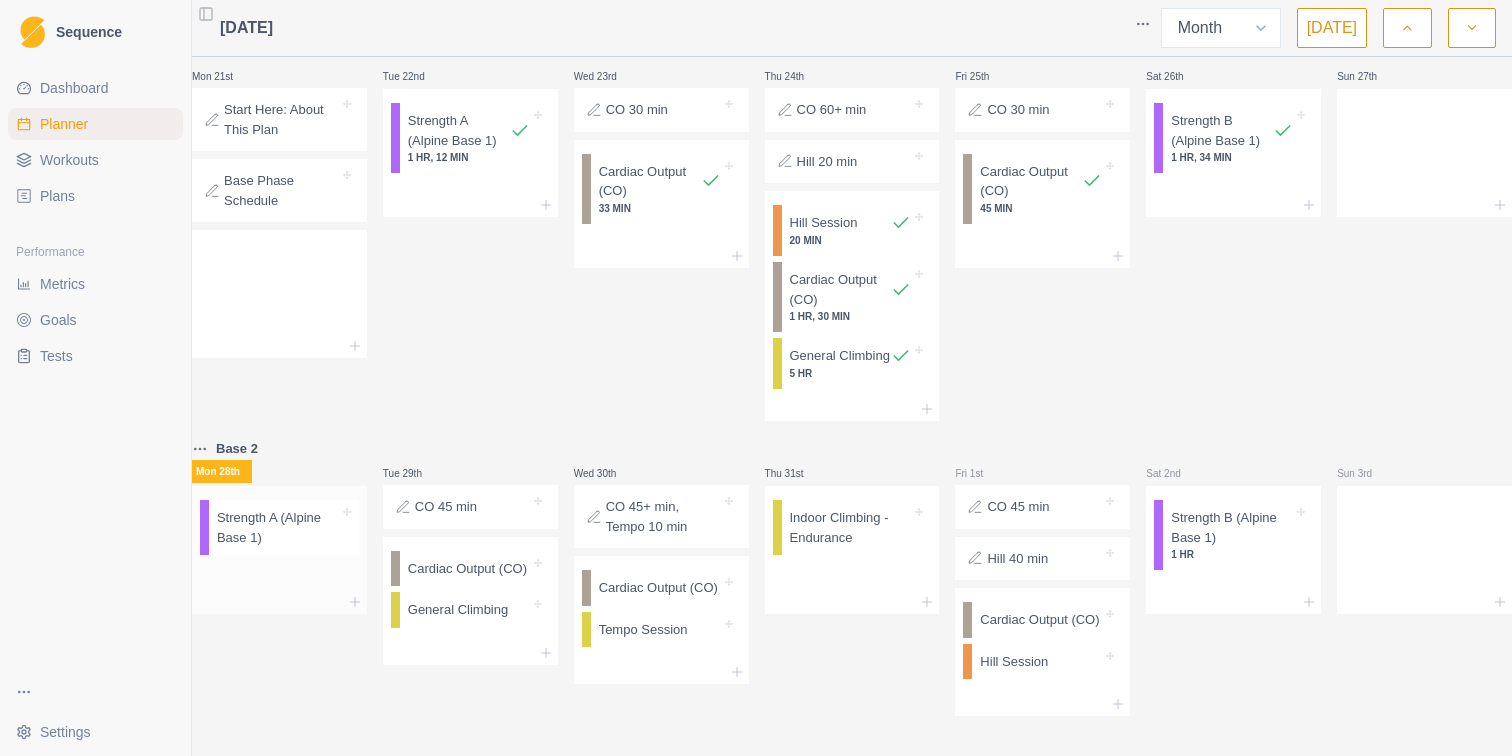 click on "Strength A (Alpine Base 1)" at bounding box center (278, 527) 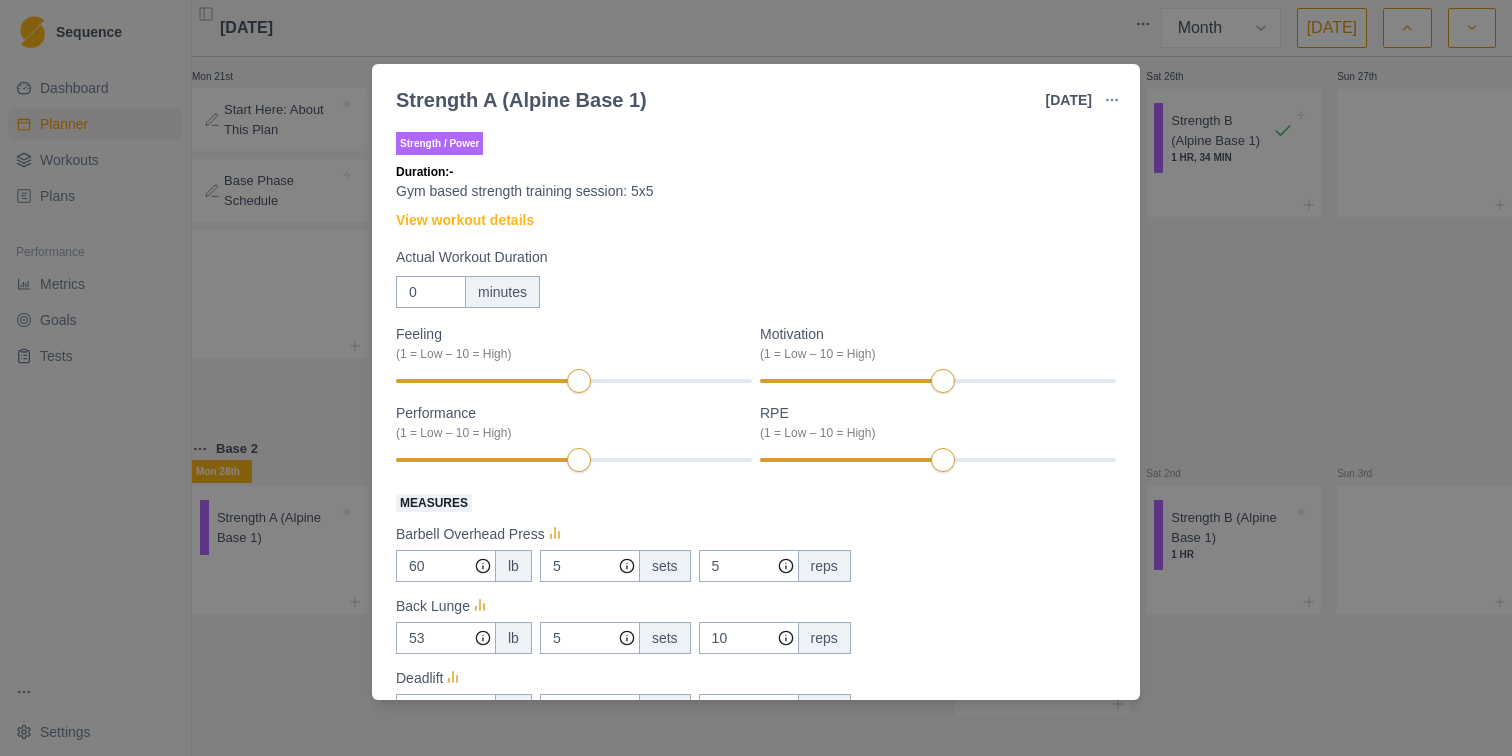 click on "Strength A (Alpine Base 1) [DATE] Link To Goal View Workout Metrics Edit Original Workout Reschedule Workout Remove From Schedule Strength / Power Duration:  - Gym based strength training session: 5x5
View workout details Actual Workout Duration 0 minutes Feeling (1 = Low – 10 = High) Motivation (1 = Low – 10 = High) Performance (1 = Low – 10 = High) RPE (1 = Low – 10 = High) Measures Barbell Overhead Press 60 lb 5 sets 5 reps Back Lunge 53 lb 5 sets 10 reps Deadlift 90 lb 5 sets 5 reps Plank/Pull 60 sec 3 sets 10 reps Hanging [MEDICAL_DATA] 40 Bodyweight Reps Weighted Pullup 0 lb added 5 sets 5 reps Training Notes View previous training notes Mark as Incomplete Complete Workout" at bounding box center (756, 378) 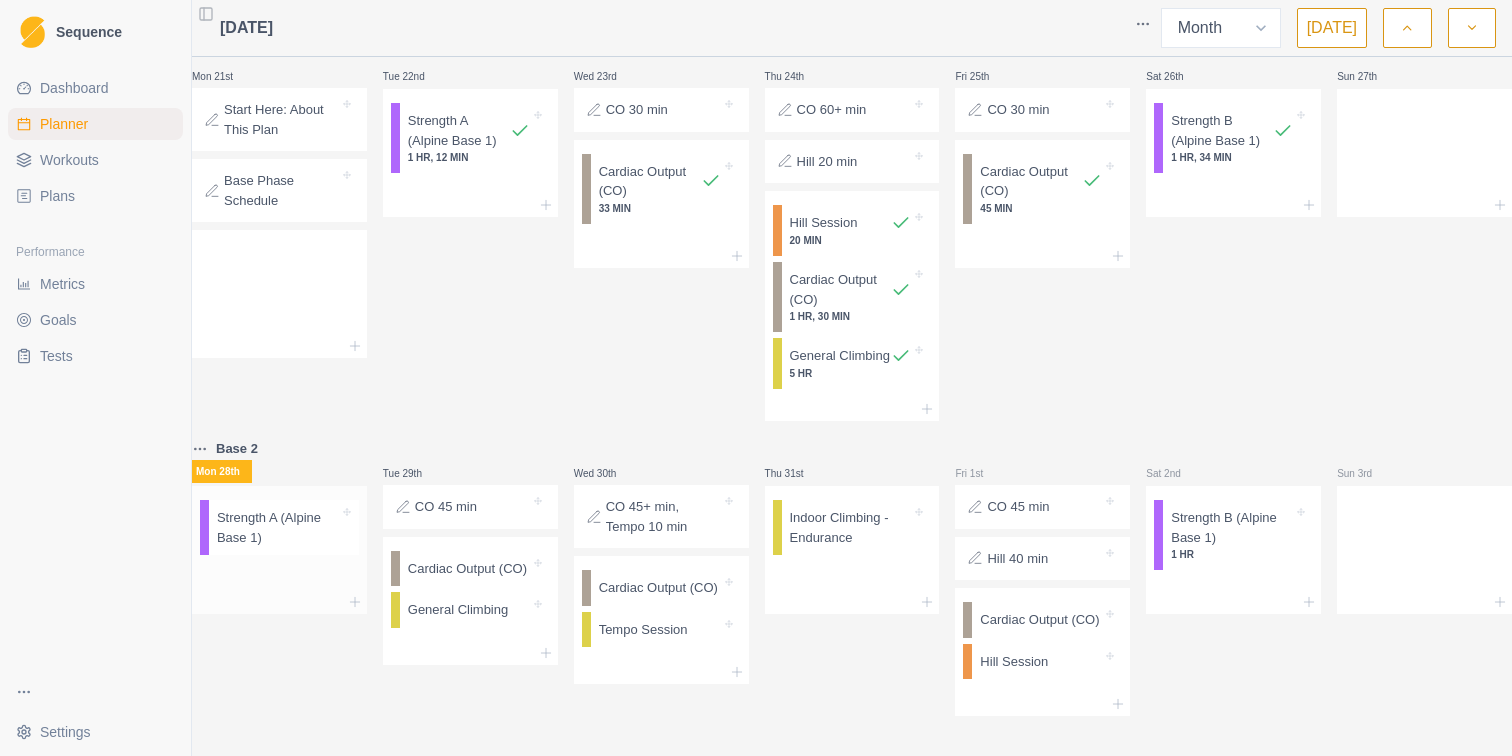 click on "Strength A (Alpine Base 1)" at bounding box center (278, 527) 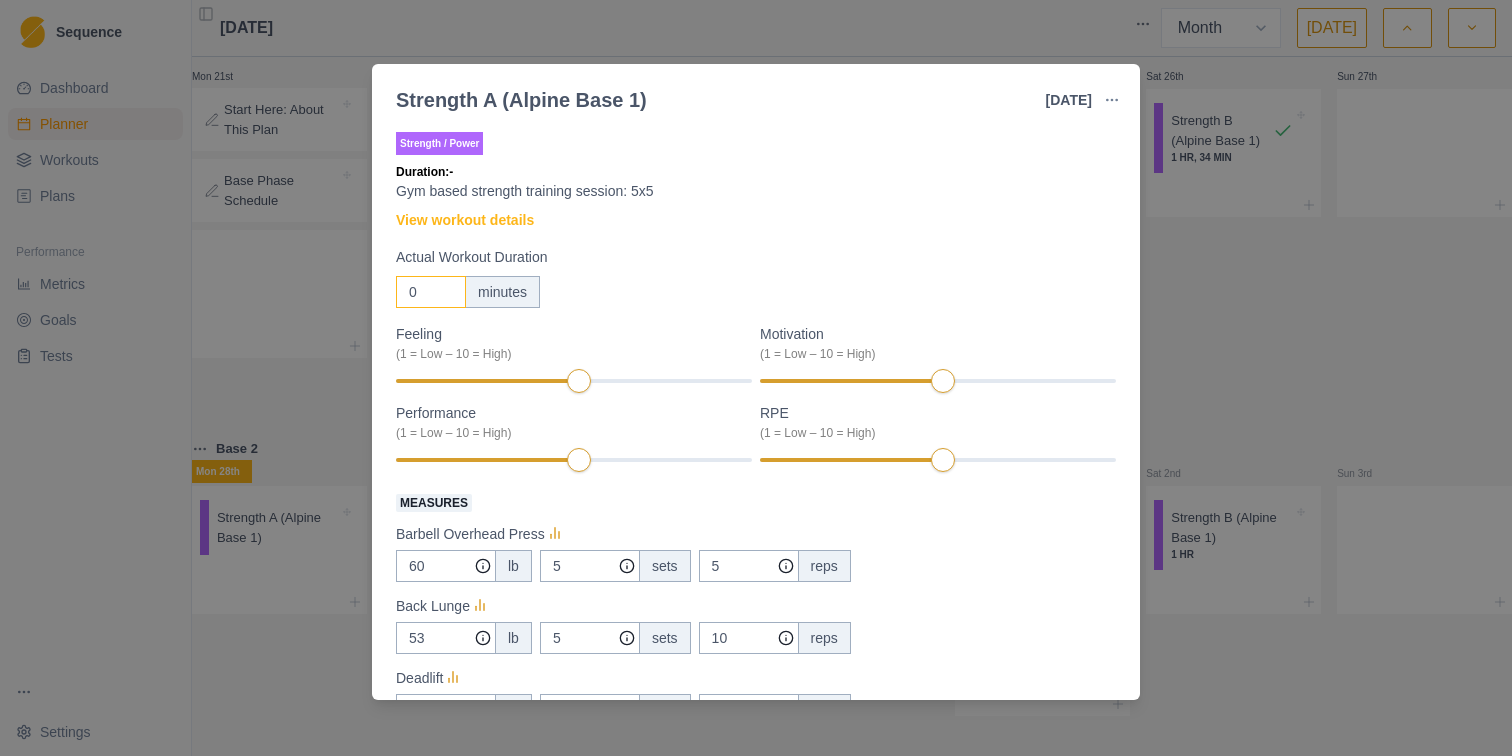 click on "0" at bounding box center [431, 292] 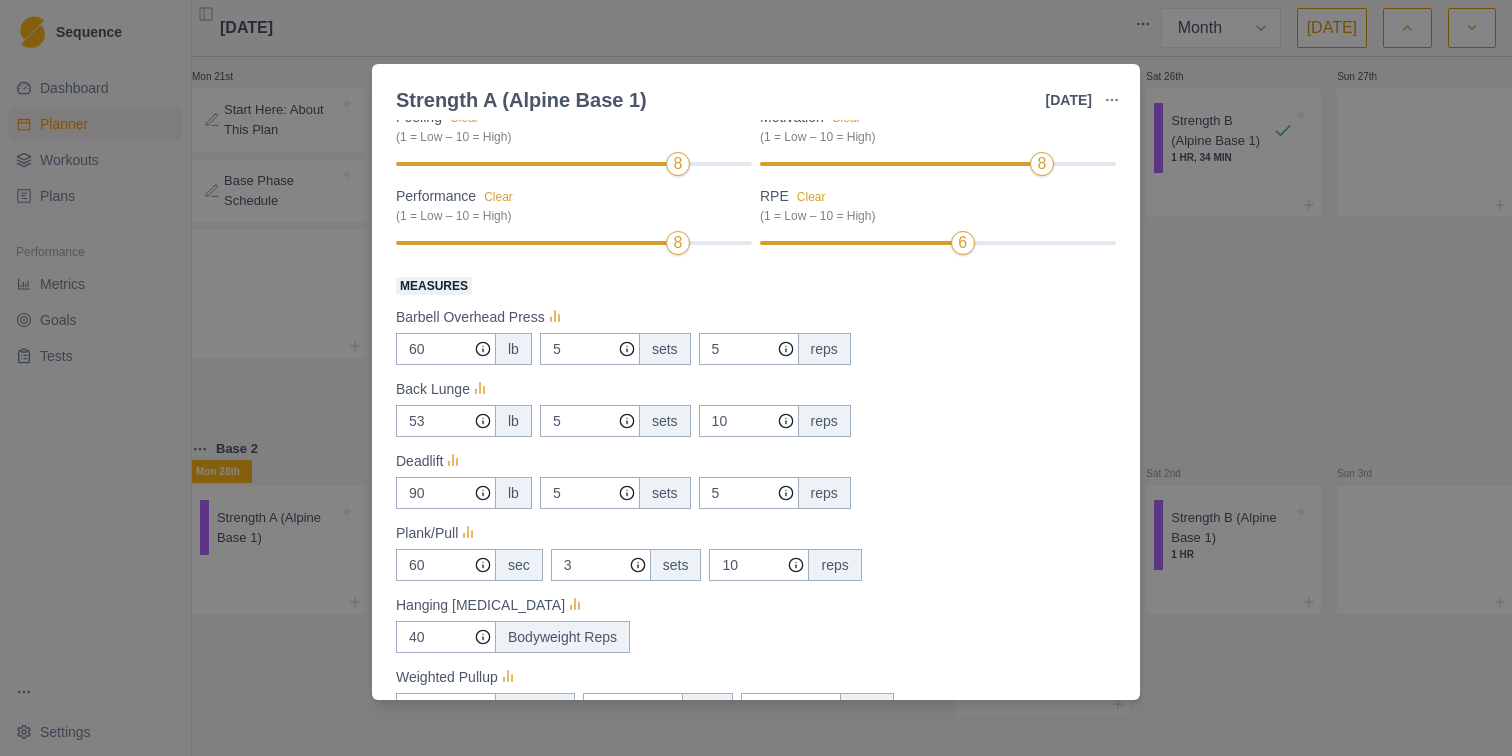 scroll, scrollTop: 218, scrollLeft: 0, axis: vertical 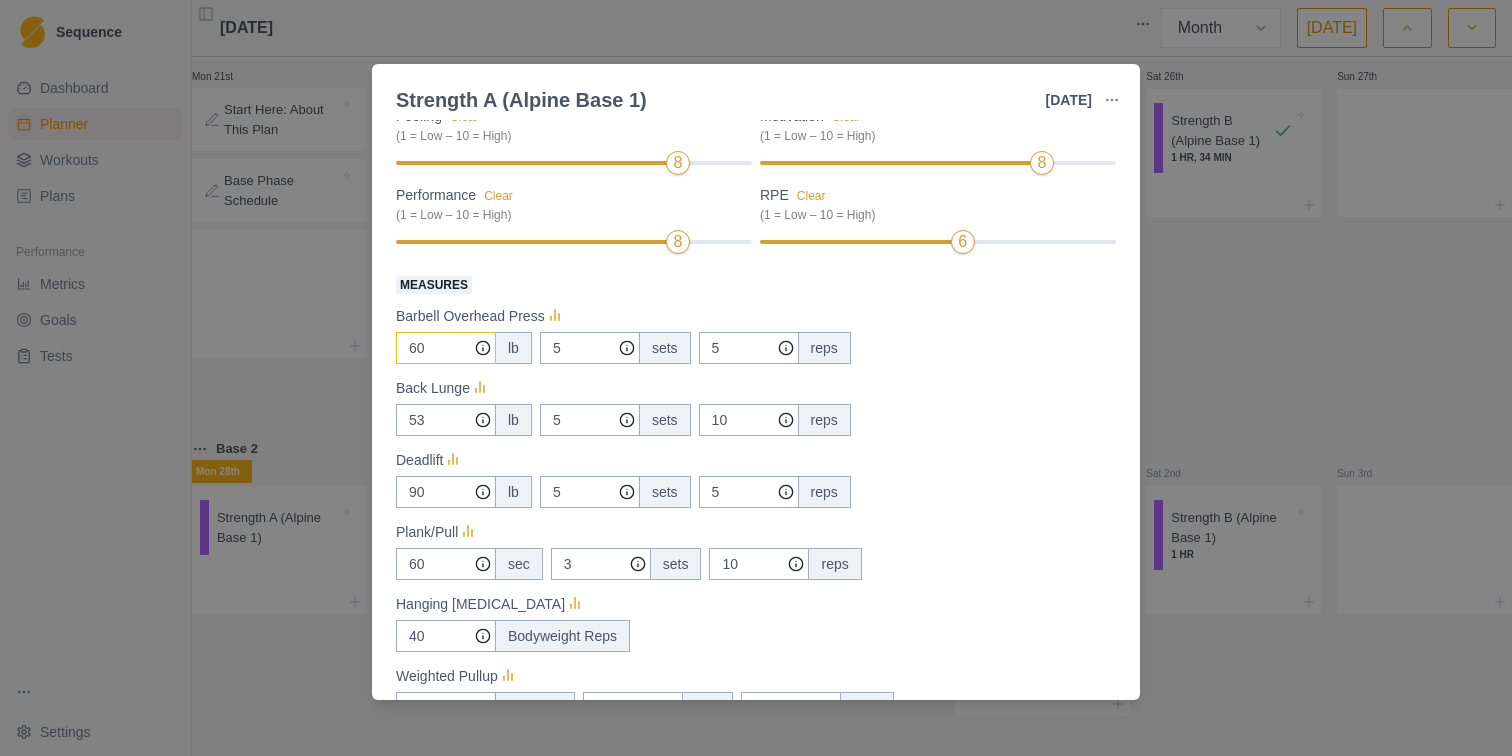 type on "94" 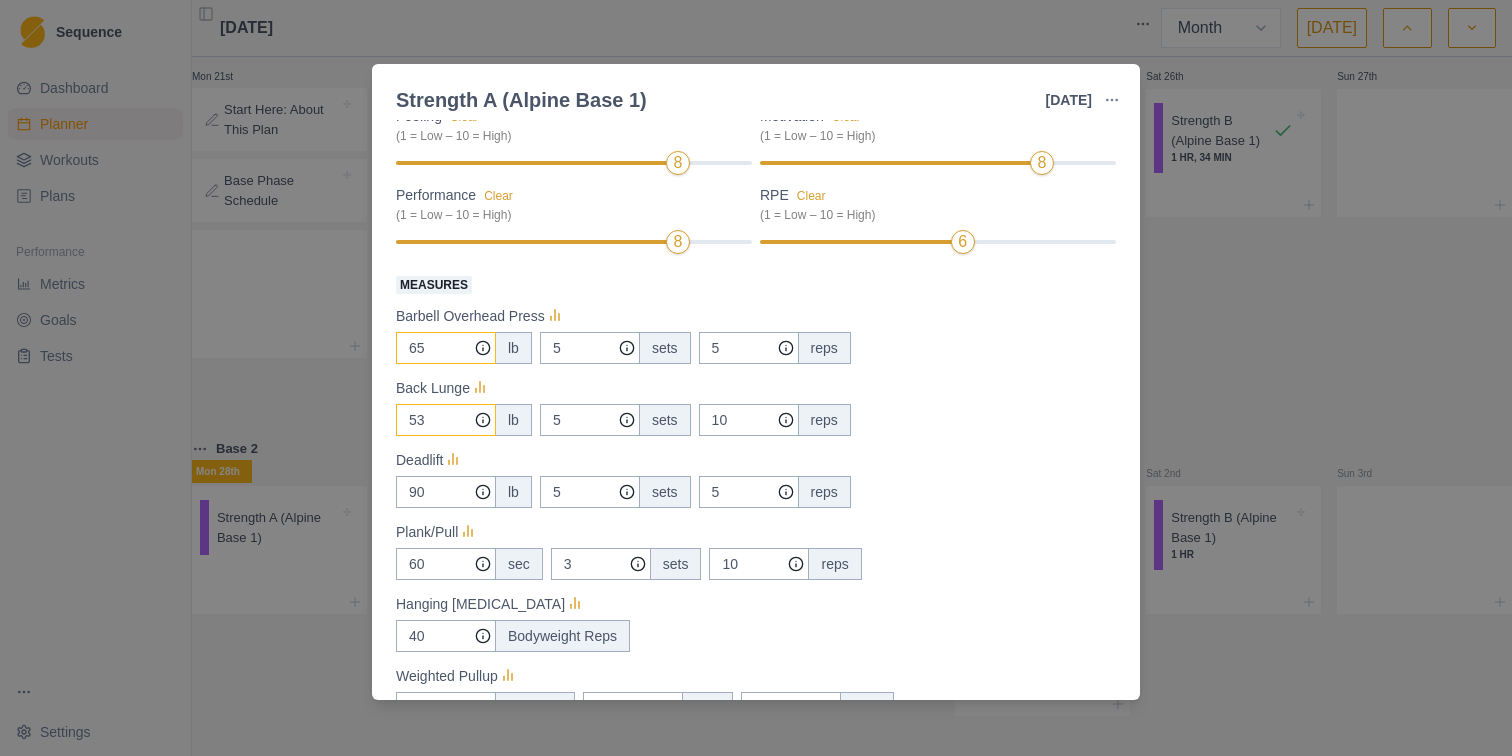 type on "65" 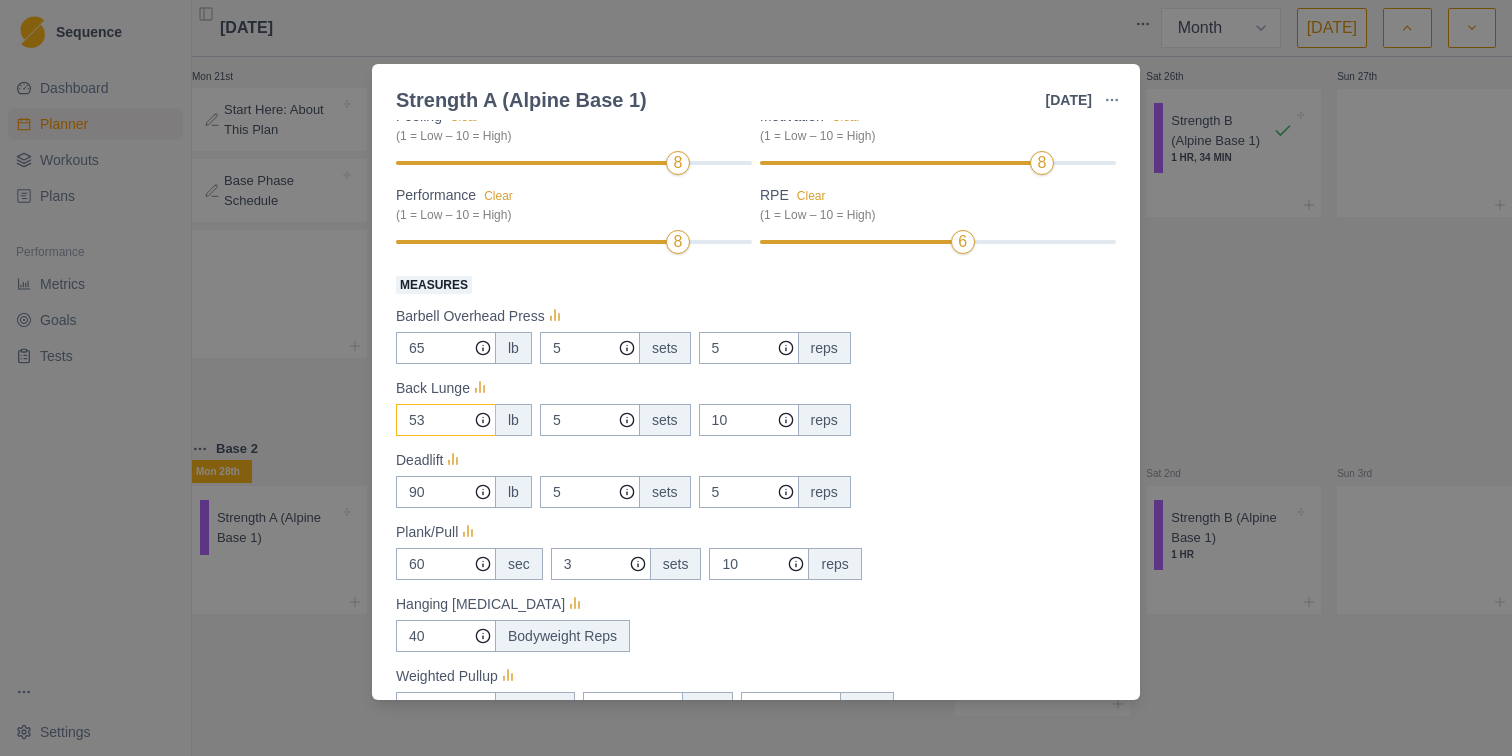 click on "53" at bounding box center (446, 348) 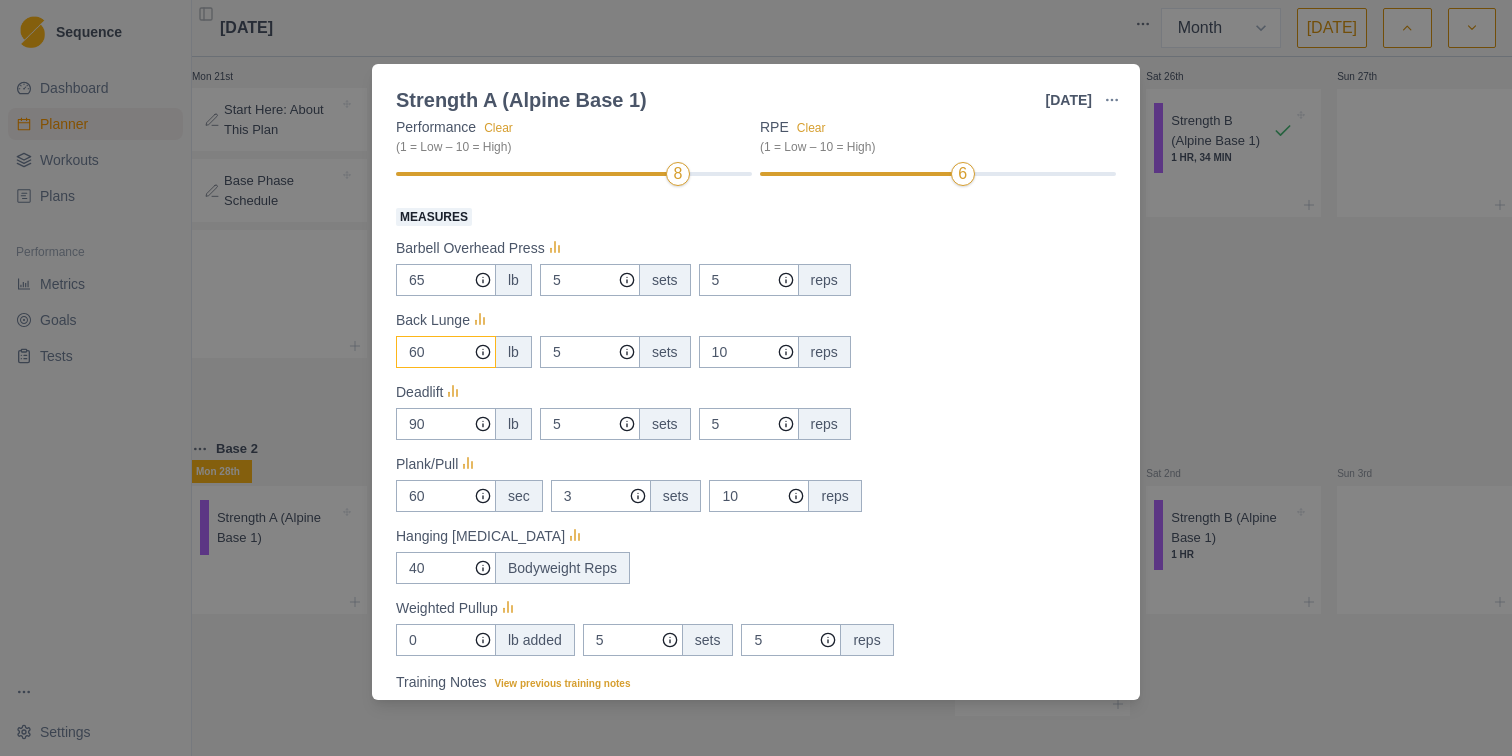 scroll, scrollTop: 322, scrollLeft: 0, axis: vertical 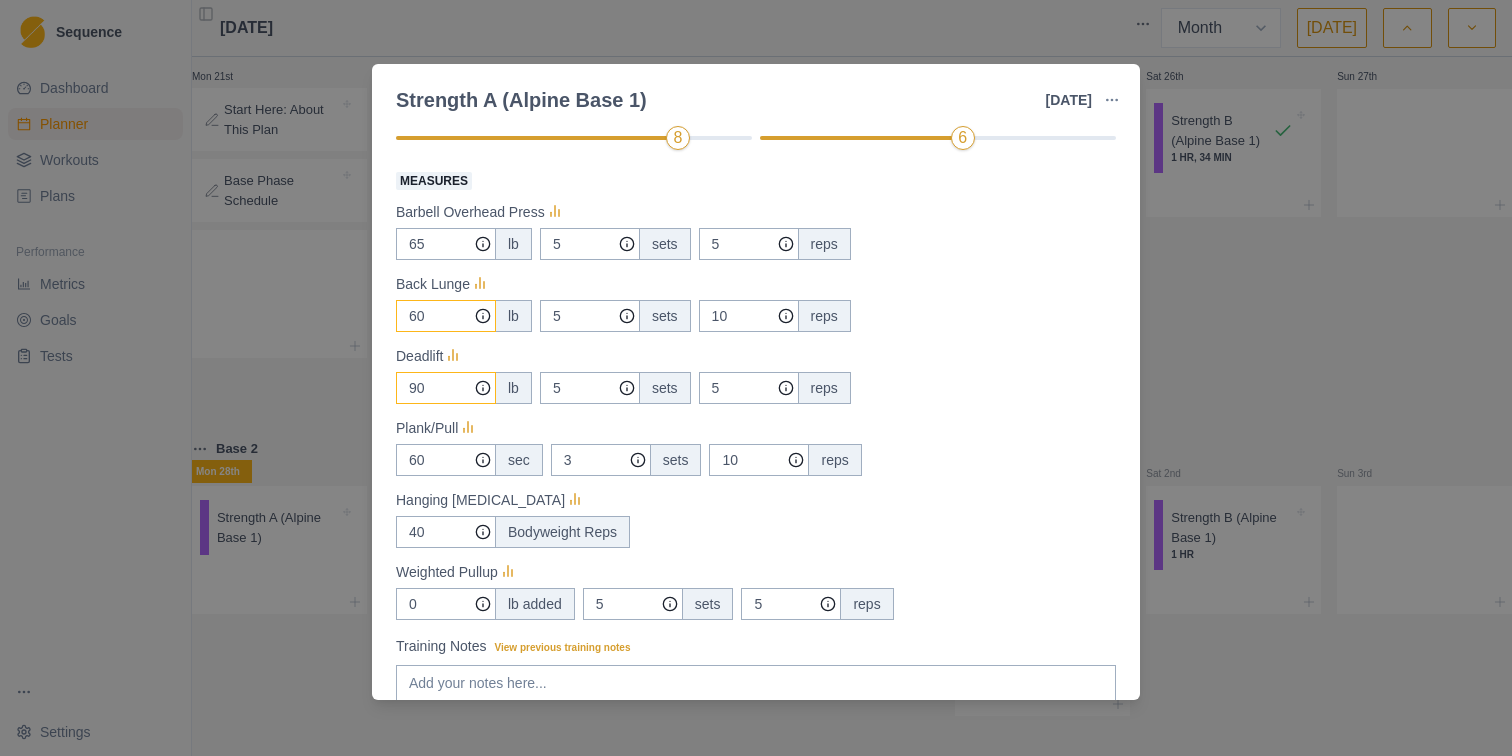 type on "60" 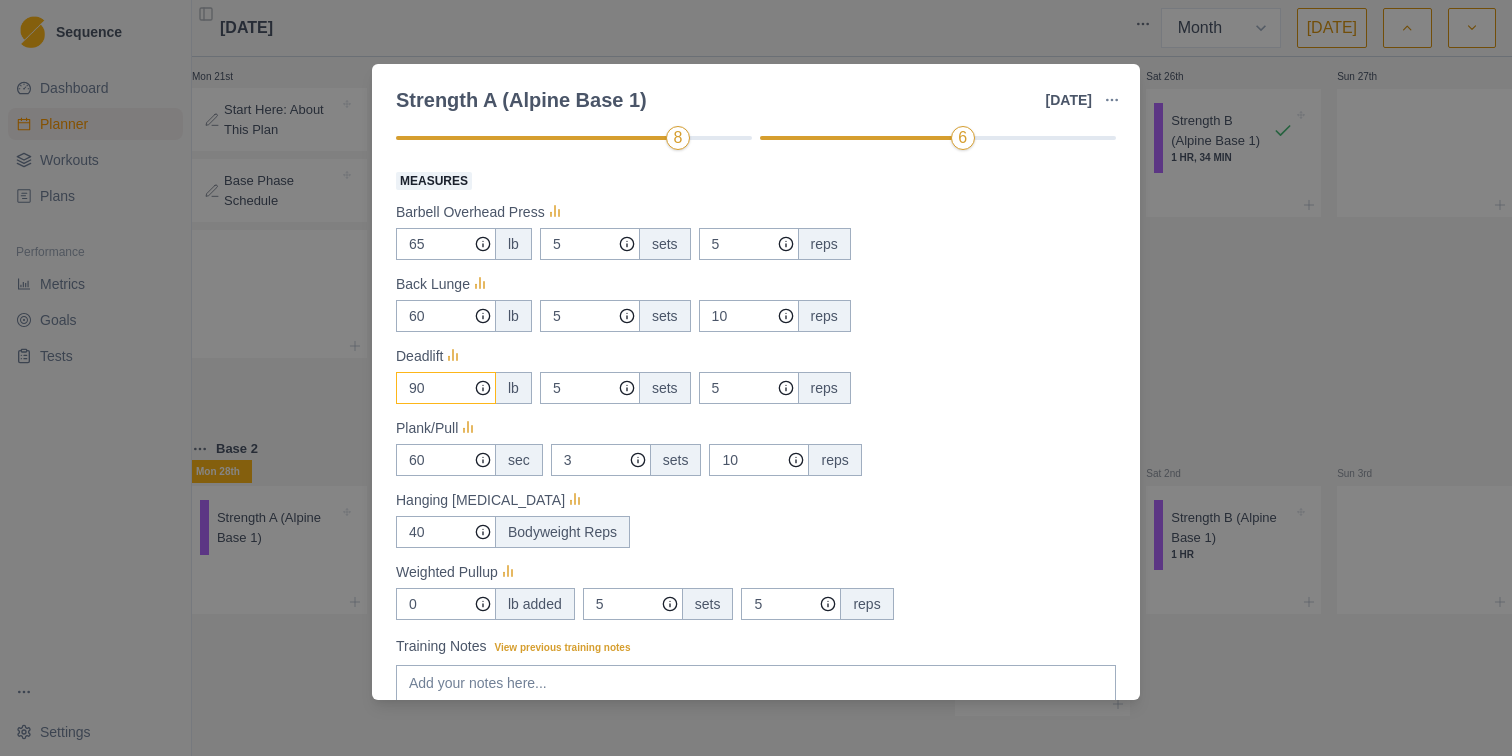 click on "90" at bounding box center (446, 244) 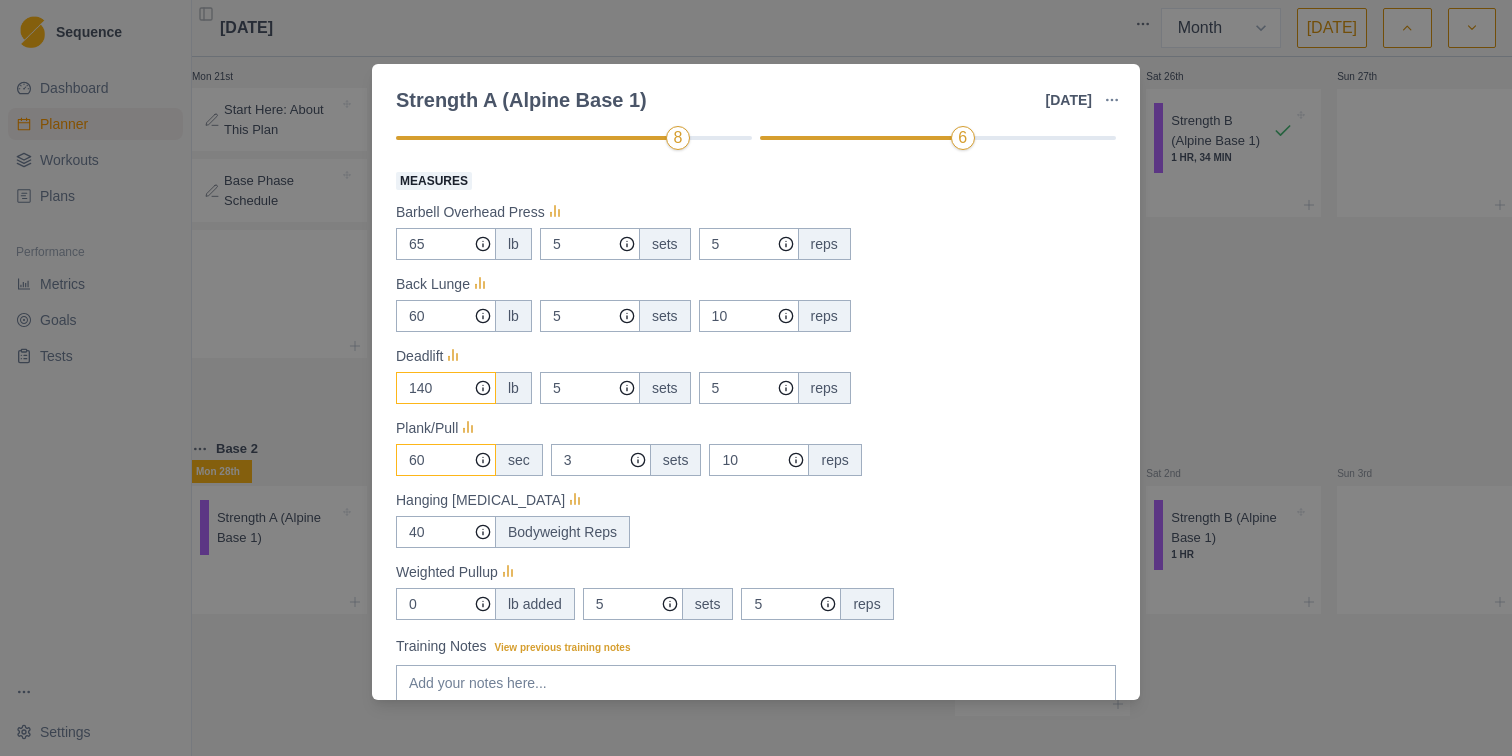 type on "140" 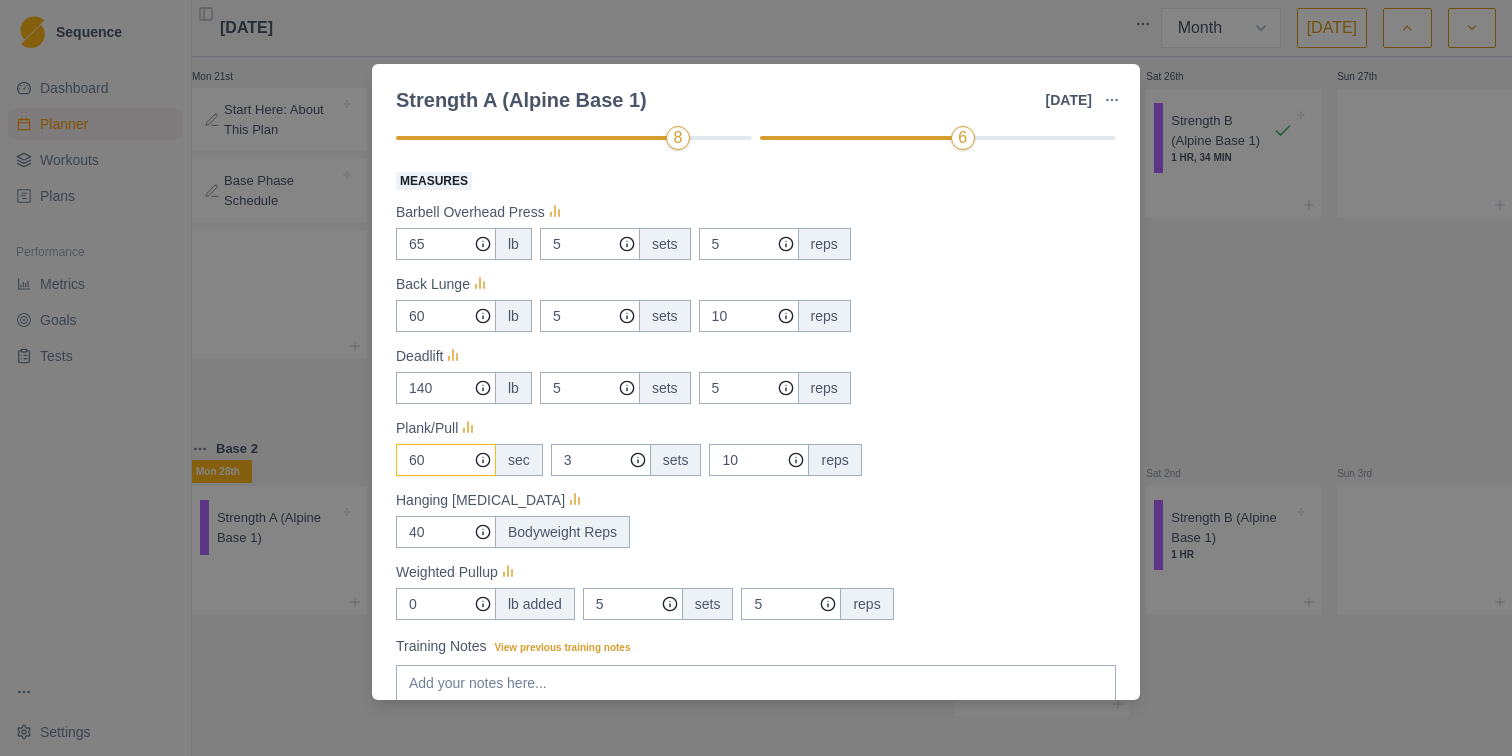 drag, startPoint x: 451, startPoint y: 463, endPoint x: 388, endPoint y: 463, distance: 63 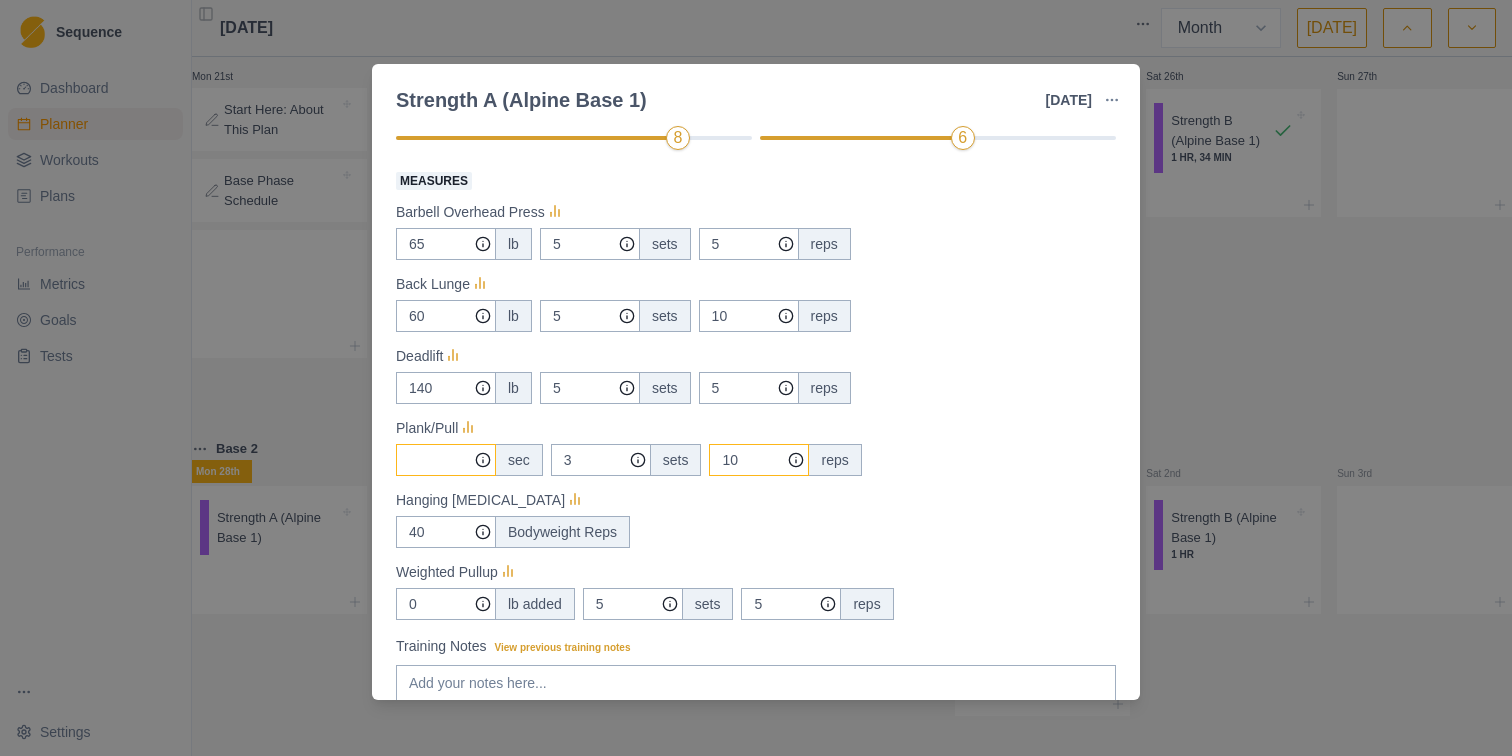 type 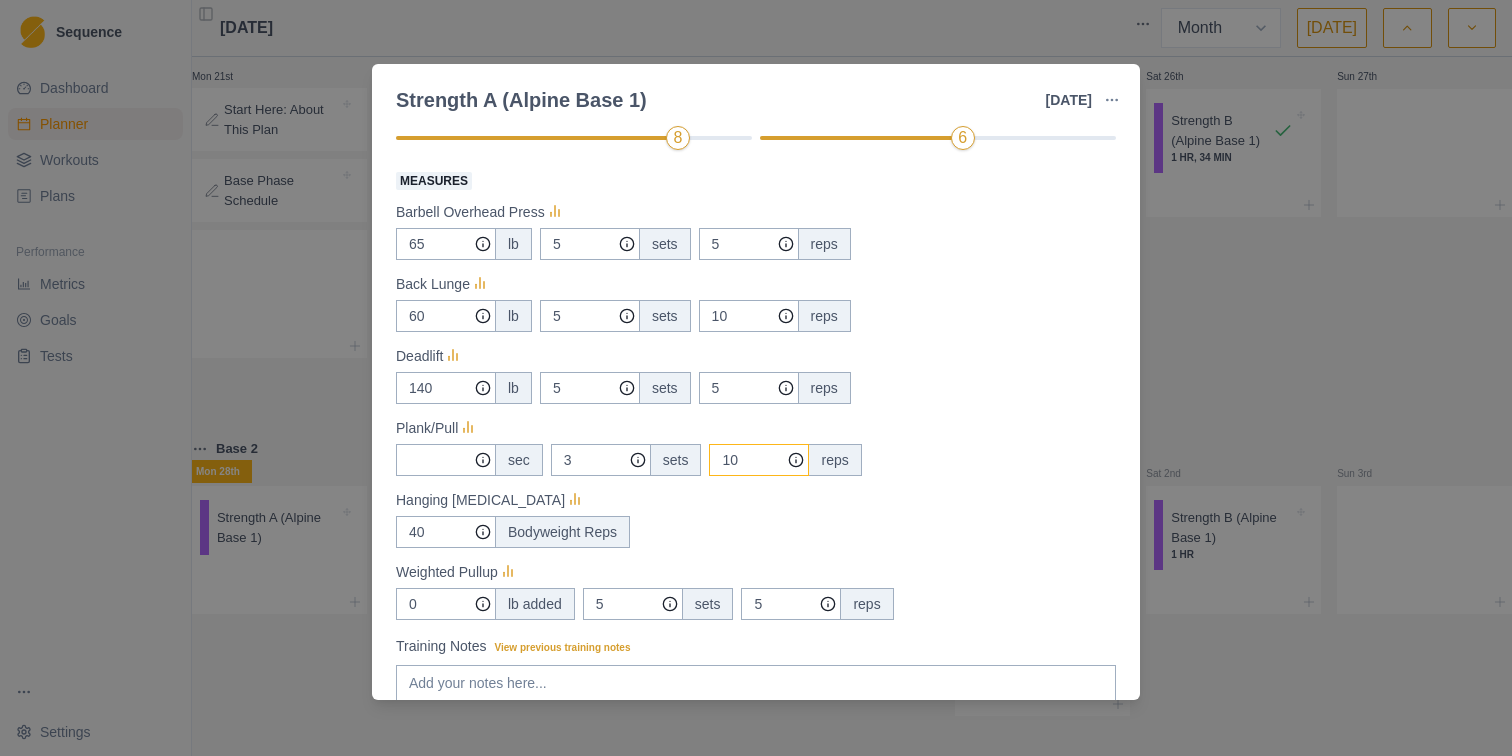 drag, startPoint x: 760, startPoint y: 464, endPoint x: 700, endPoint y: 463, distance: 60.00833 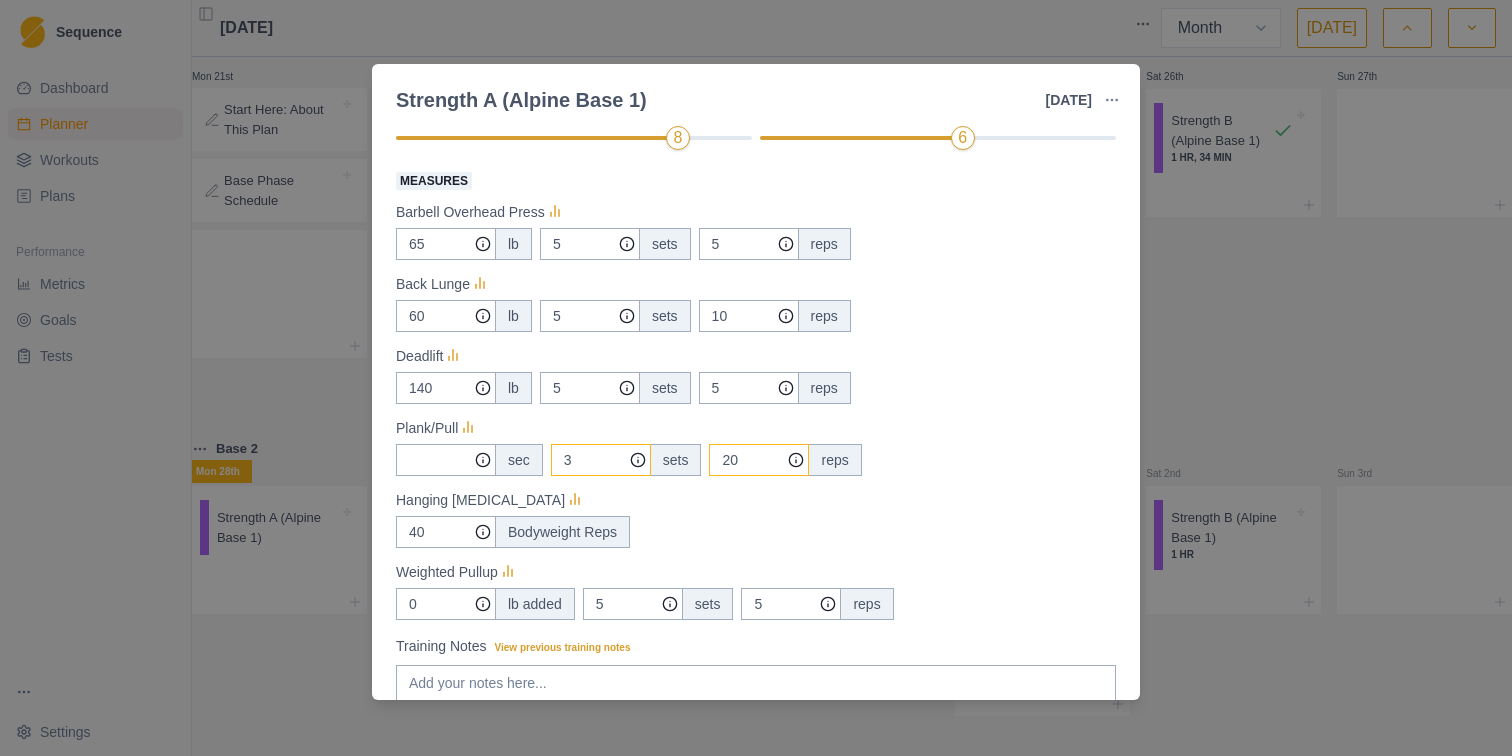 type on "20" 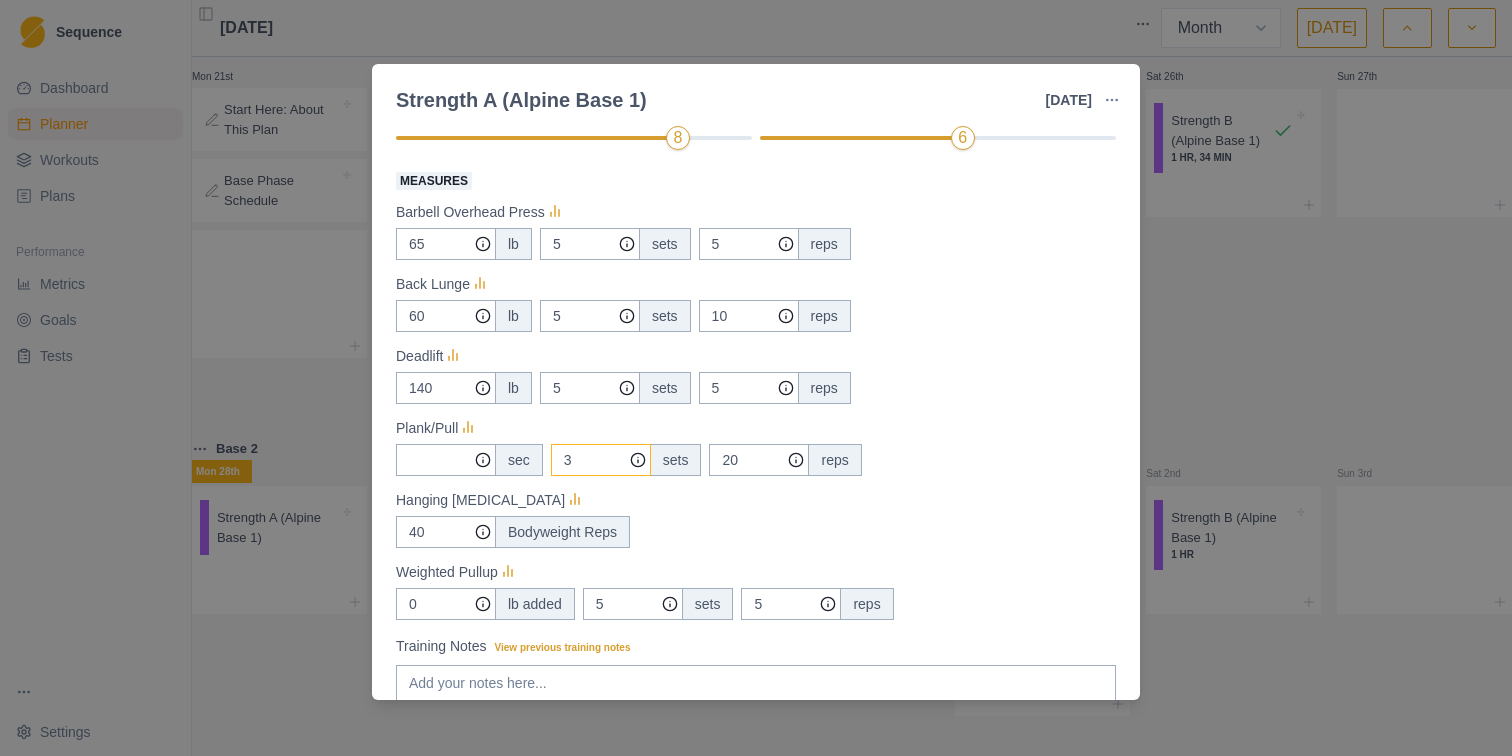 drag, startPoint x: 585, startPoint y: 463, endPoint x: 537, endPoint y: 463, distance: 48 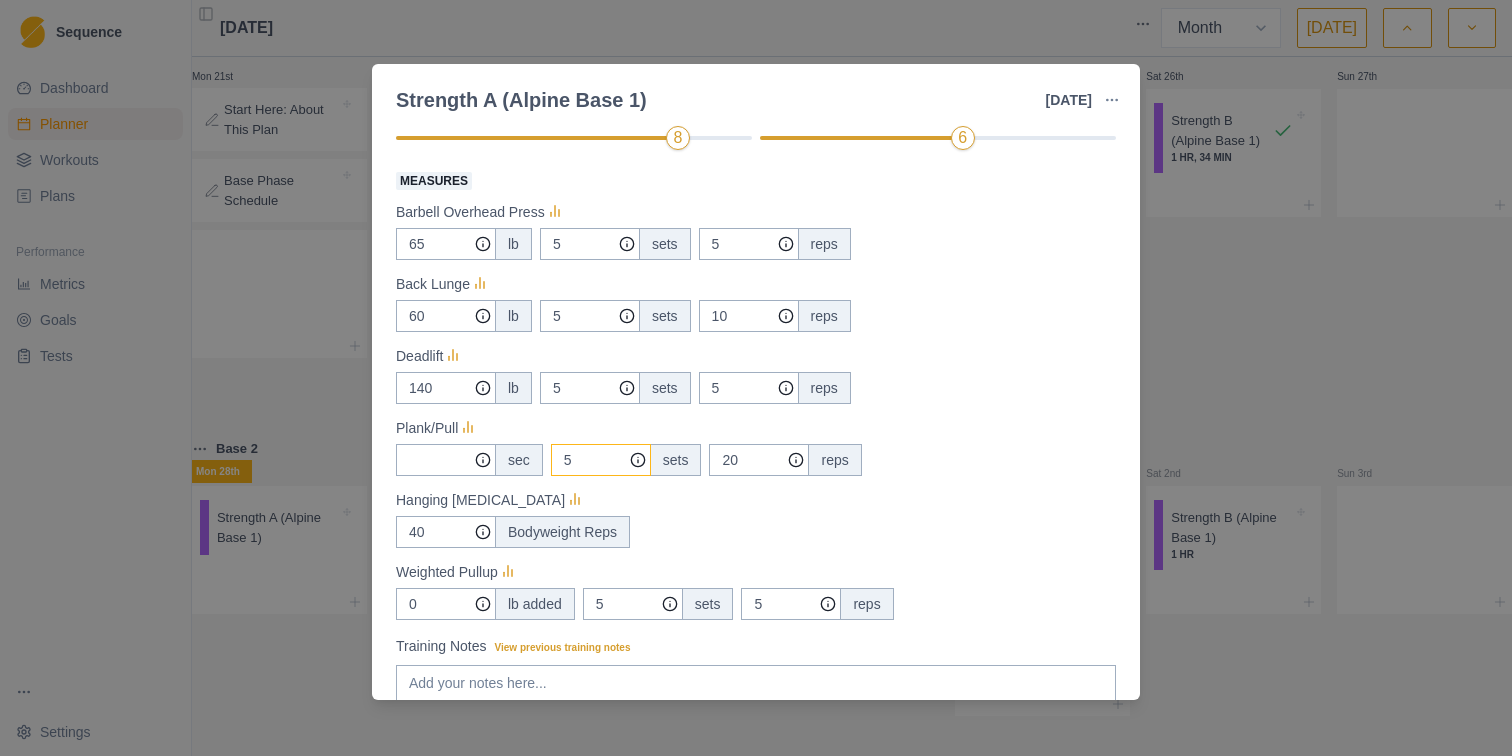 type on "5" 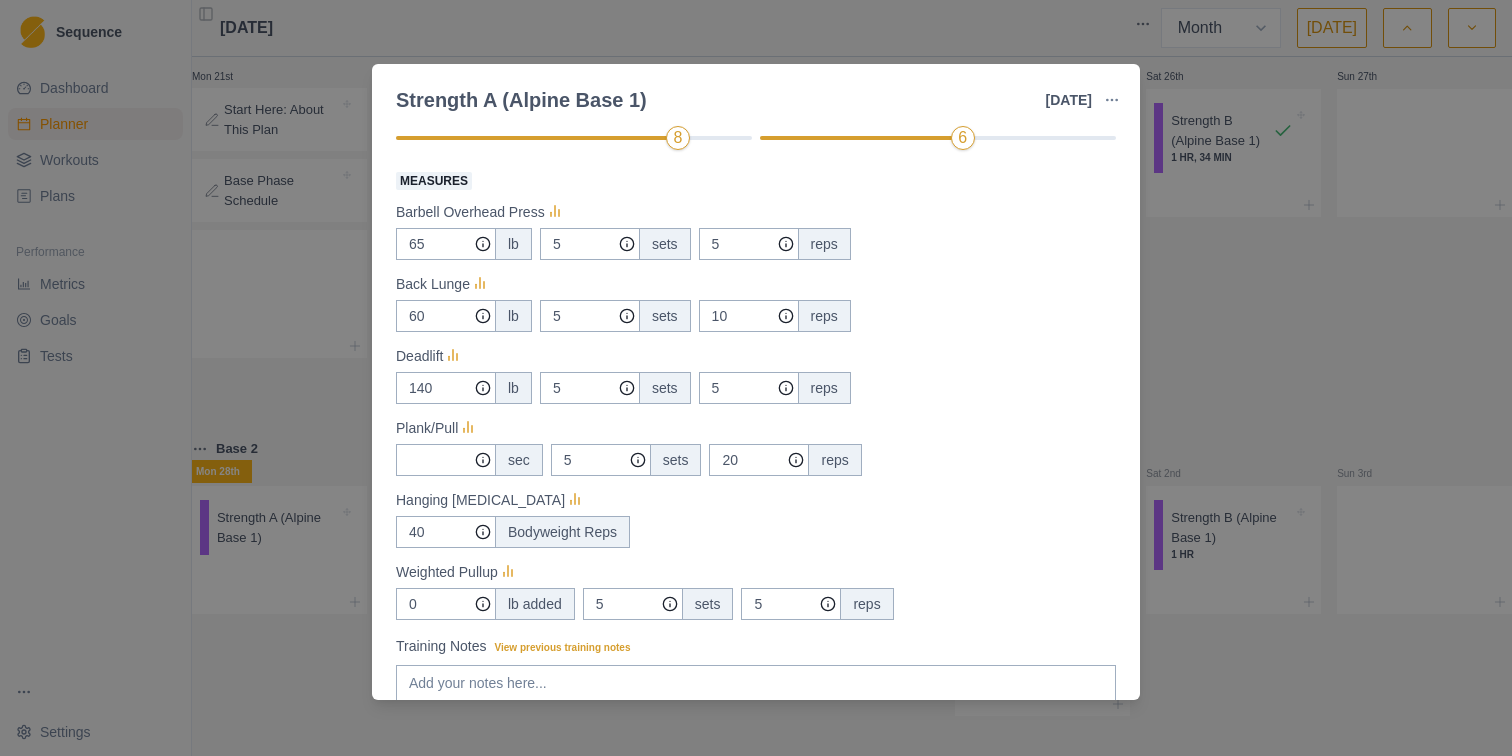 click on "Measures Barbell Overhead Press 65 lb 5 sets 5 reps Back Lunge 60 lb 5 sets 10 reps Deadlift 140 lb 5 sets 5 reps Plank/Pull sec 5 sets 20 reps Hanging [MEDICAL_DATA] 40 Bodyweight Reps Weighted Pullup 0 lb added 5 sets 5 reps" at bounding box center [756, 394] 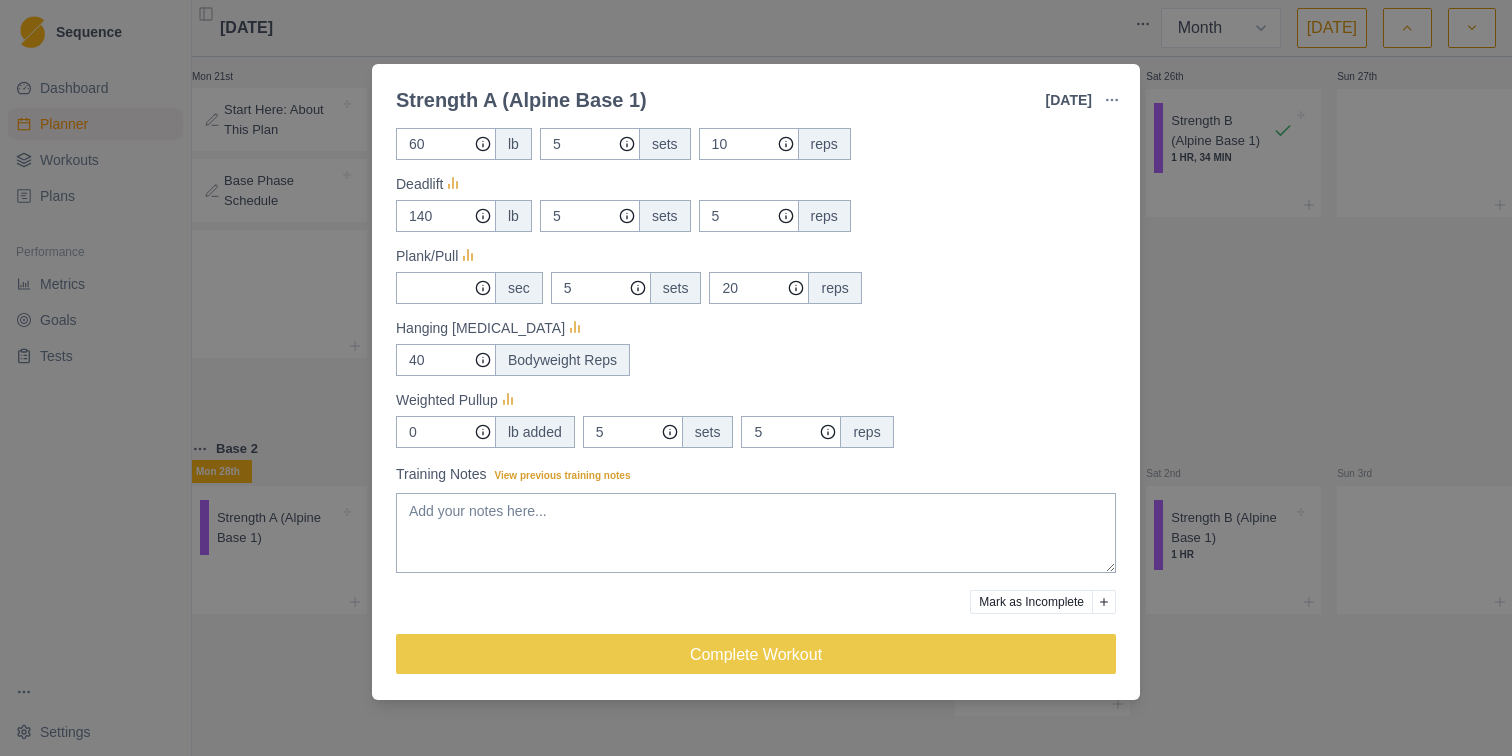 scroll, scrollTop: 496, scrollLeft: 0, axis: vertical 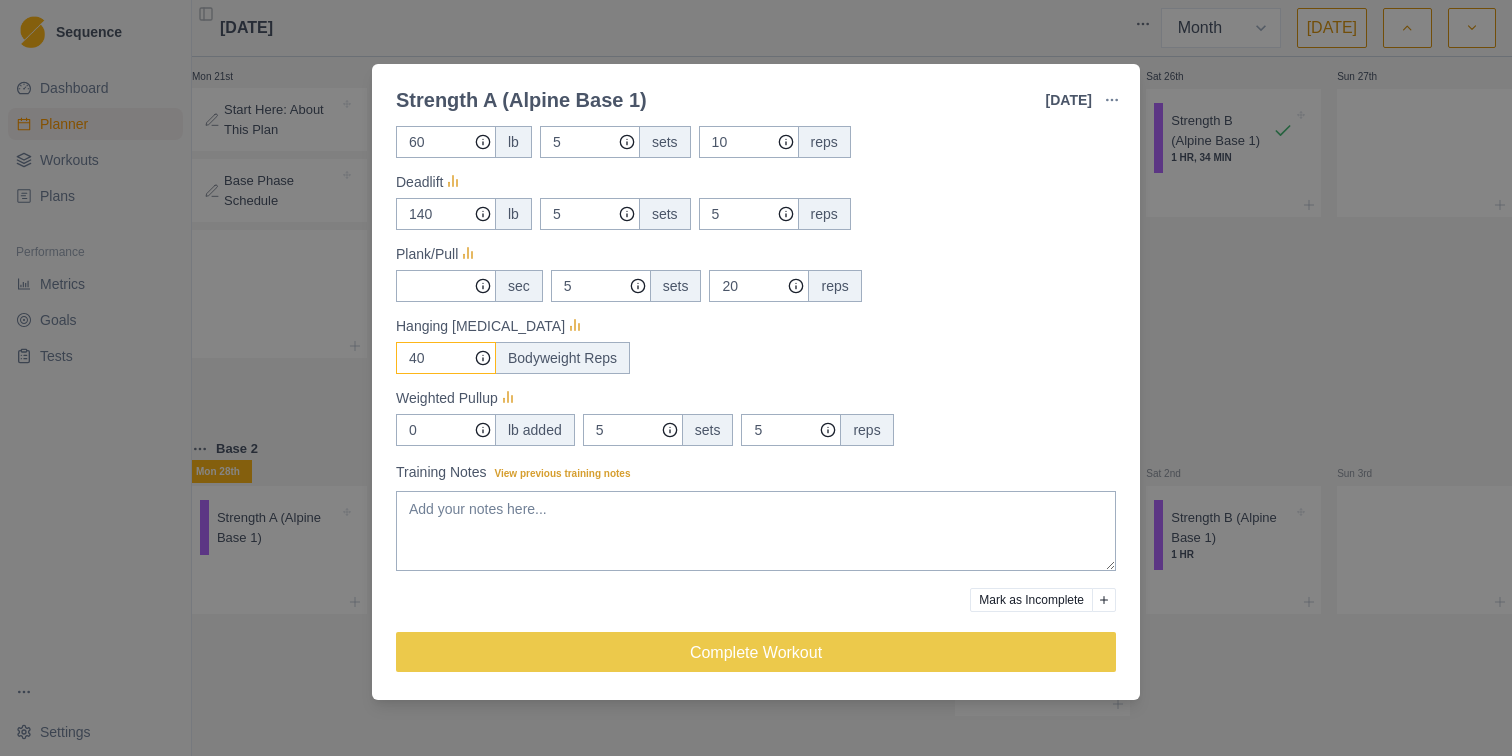 click on "40" at bounding box center [446, 70] 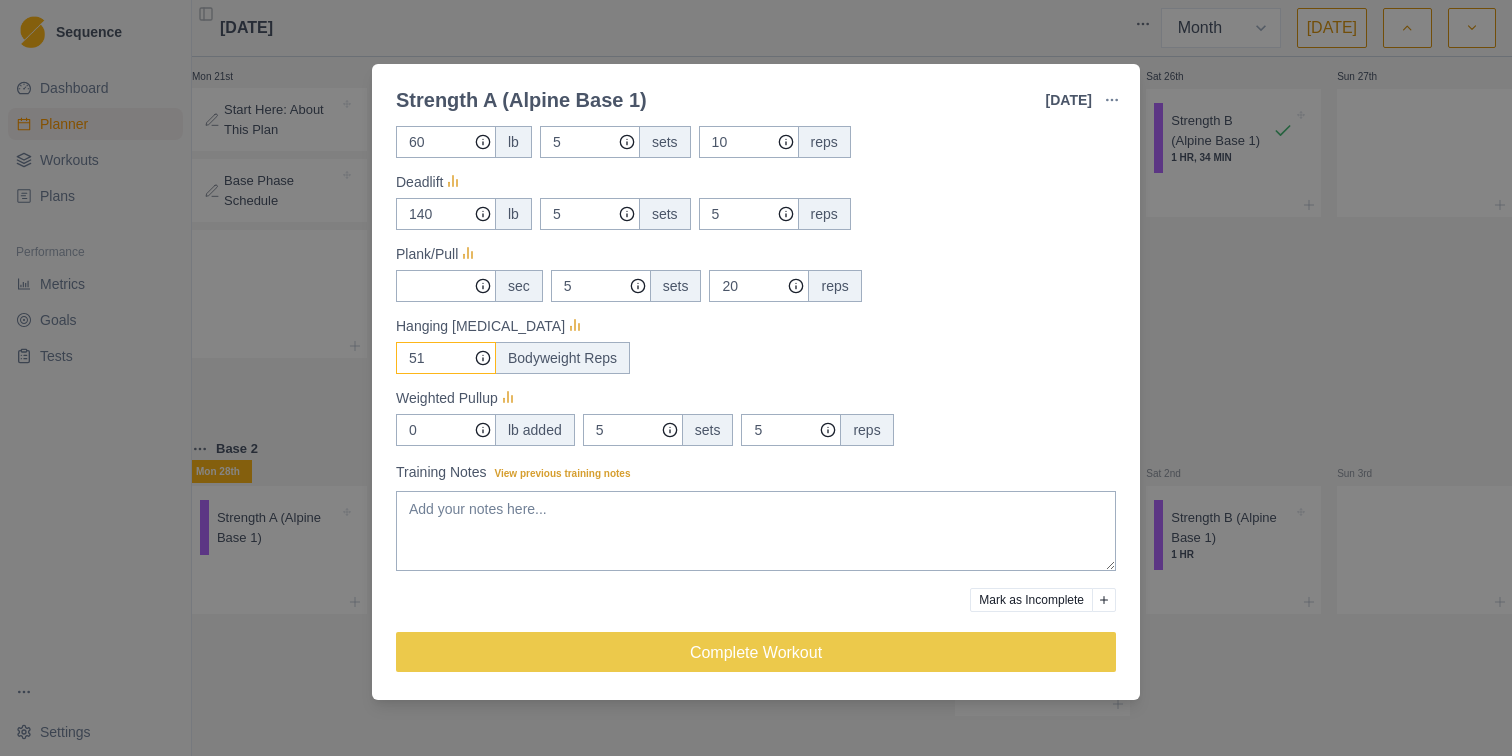 type on "51" 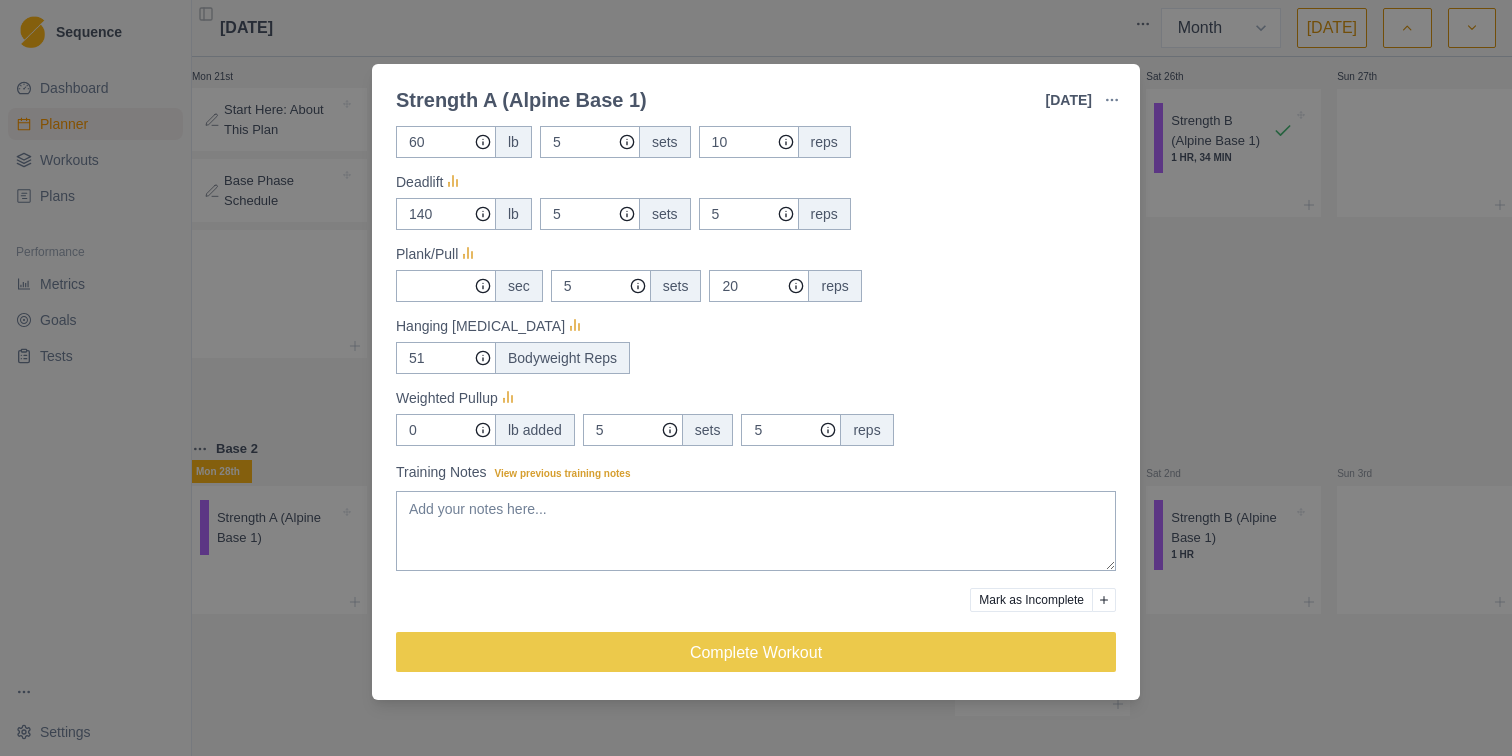 click on "Weighted Pullup" at bounding box center [756, 398] 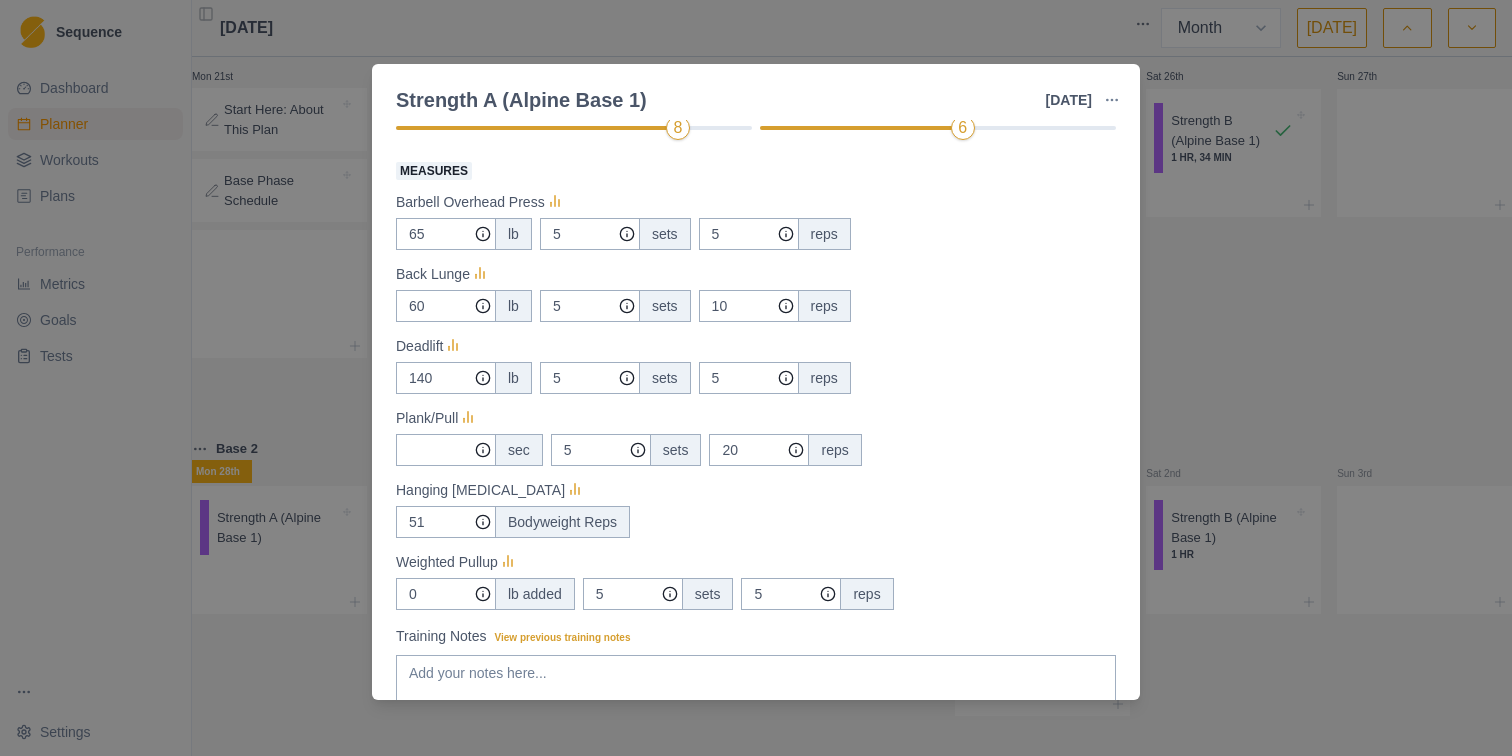 scroll, scrollTop: 496, scrollLeft: 0, axis: vertical 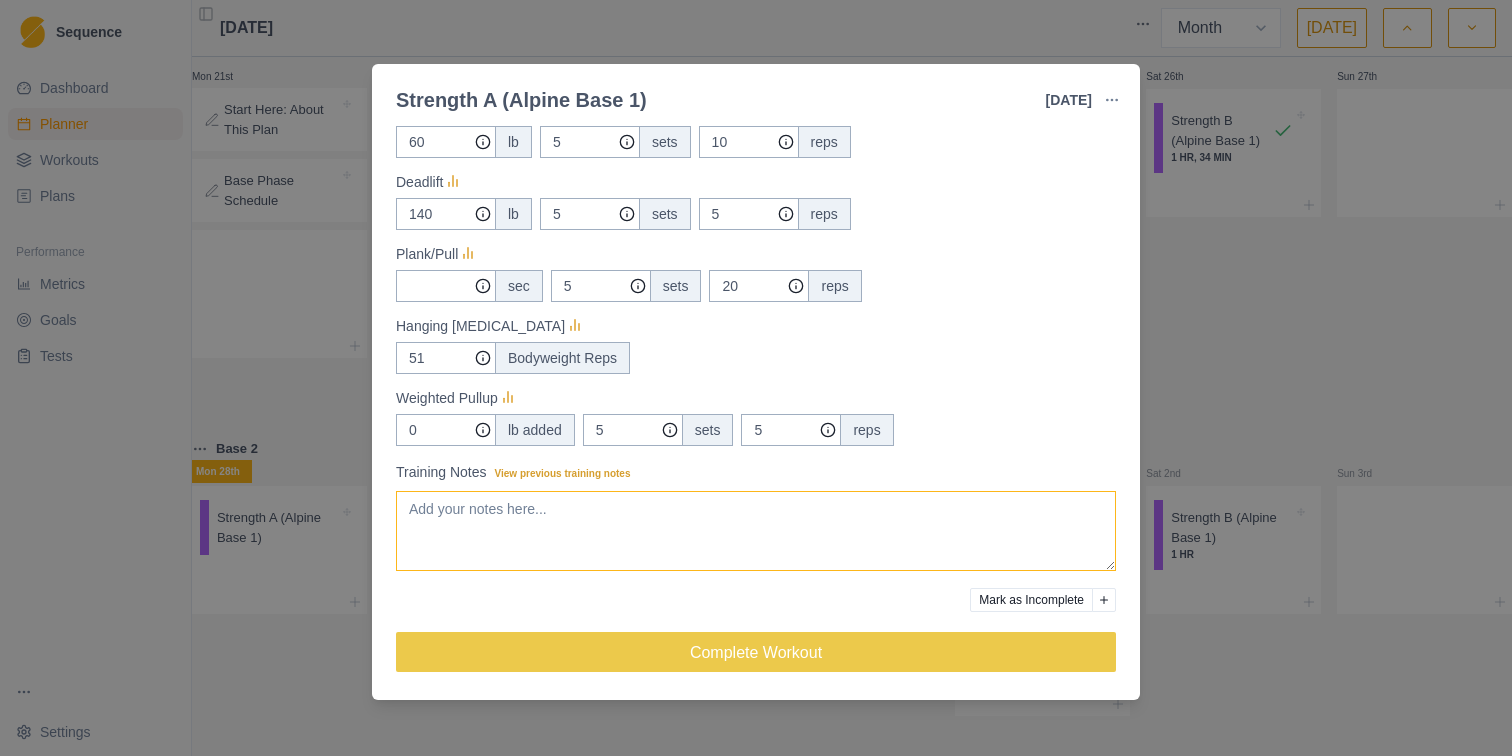 click on "Training Notes View previous training notes" at bounding box center (756, 531) 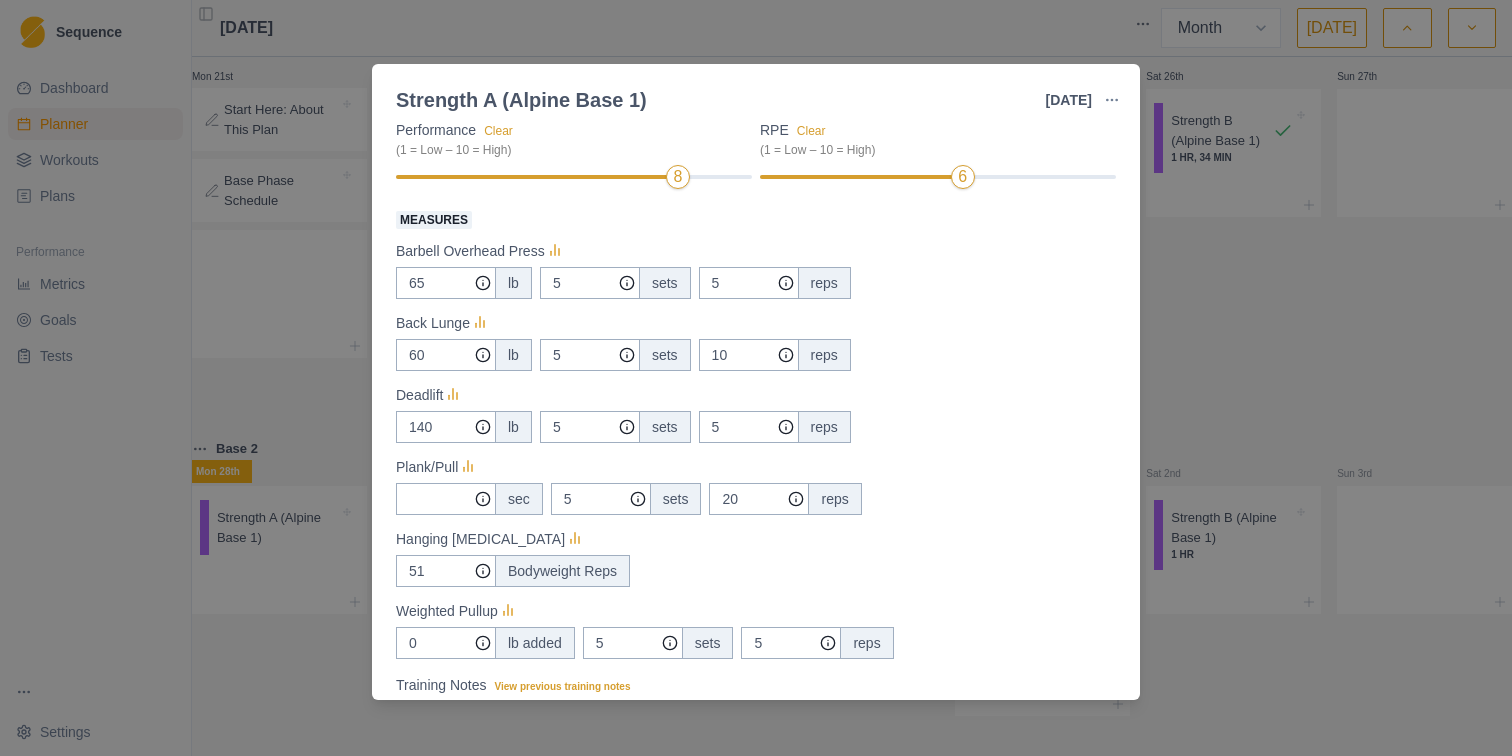 scroll, scrollTop: 496, scrollLeft: 0, axis: vertical 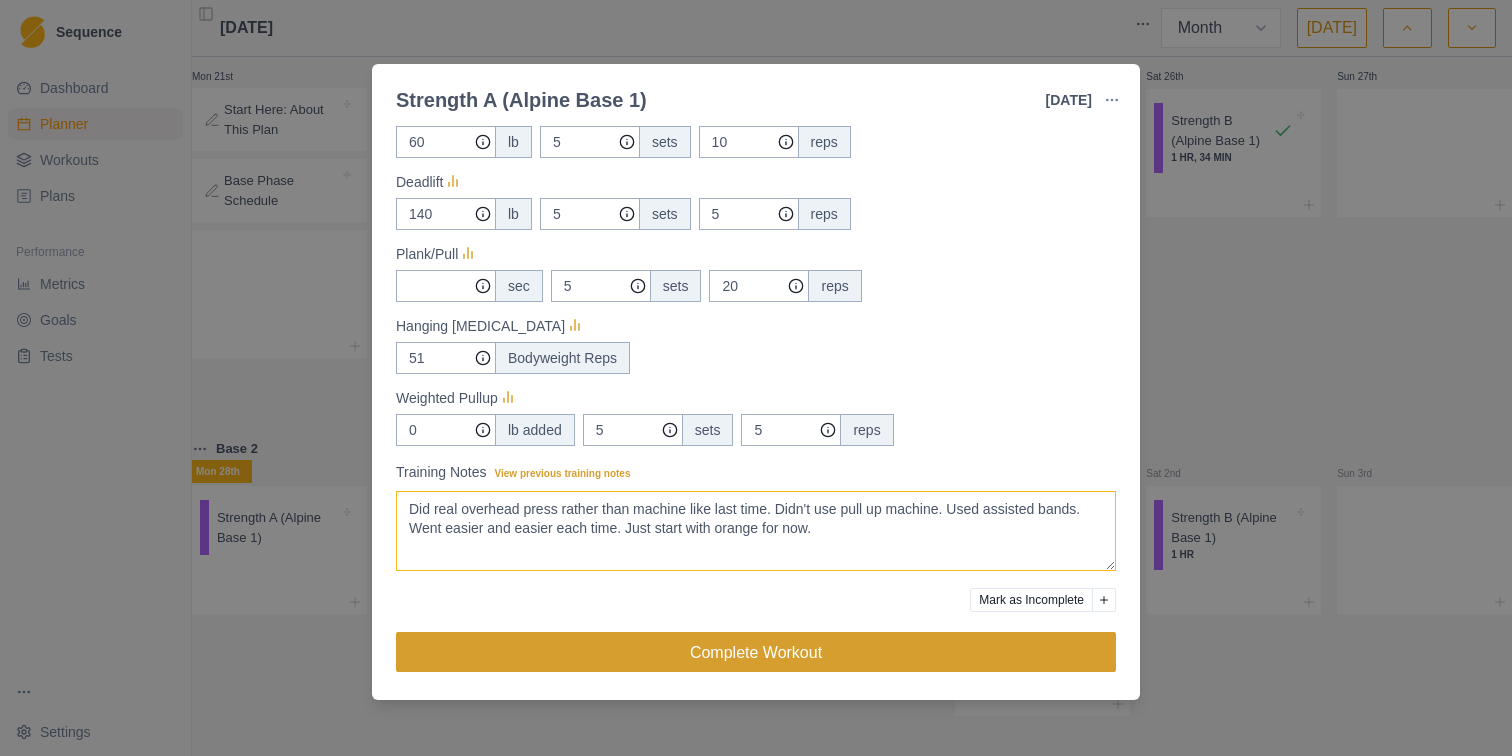 type on "Did real overhead press rather than machine like last time. Didn't use pull up machine. Used assisted bands. Went easier and easier each time. Just start with orange for now." 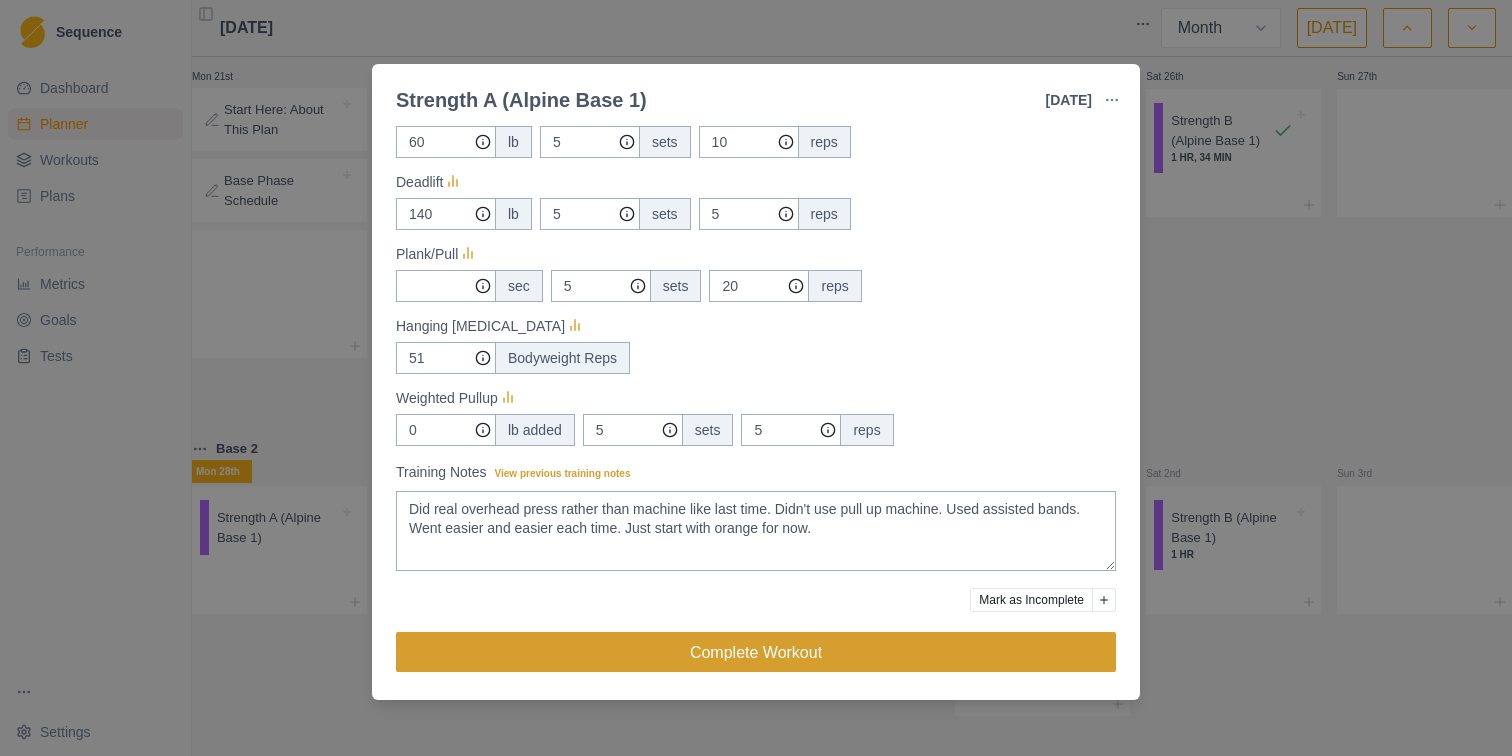 click on "Complete Workout" at bounding box center [756, 652] 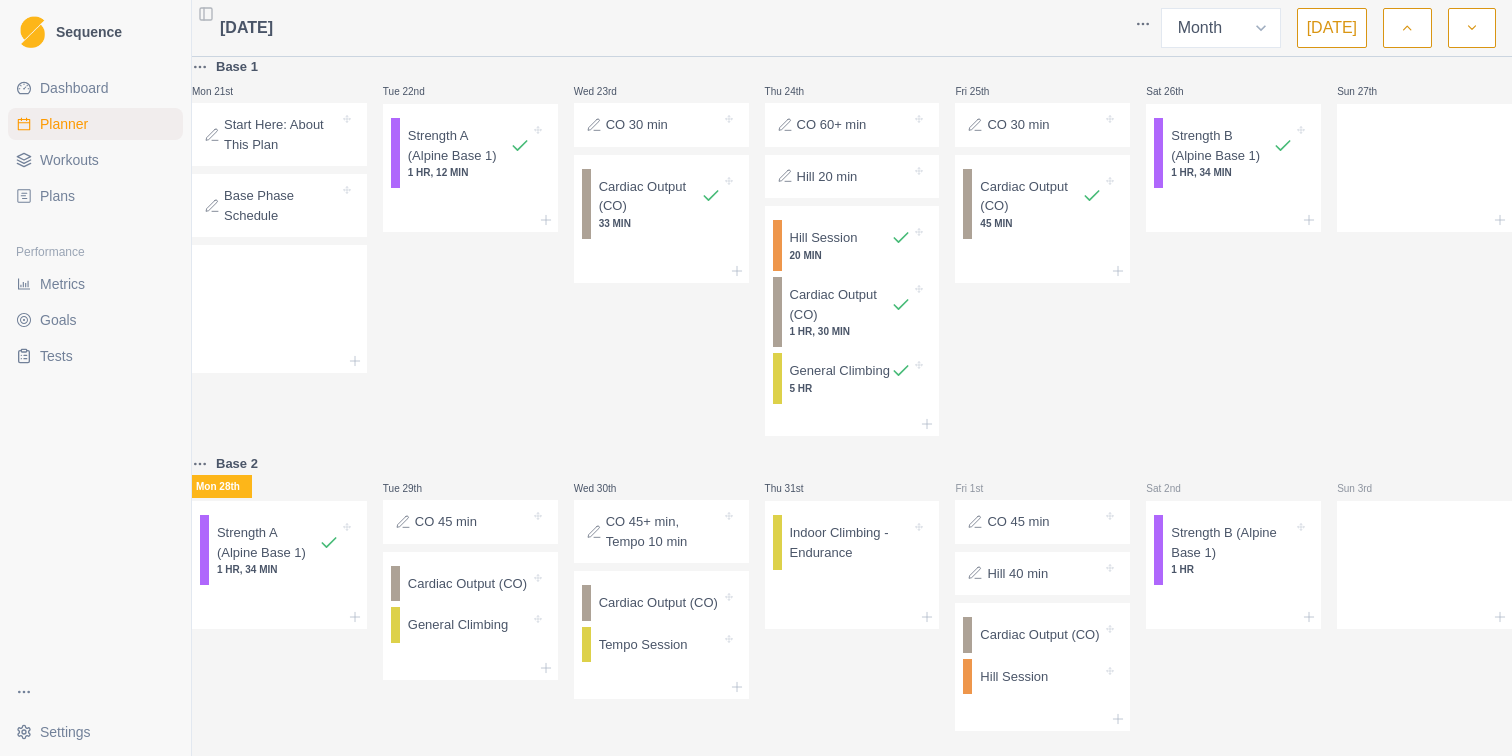scroll, scrollTop: 733, scrollLeft: 0, axis: vertical 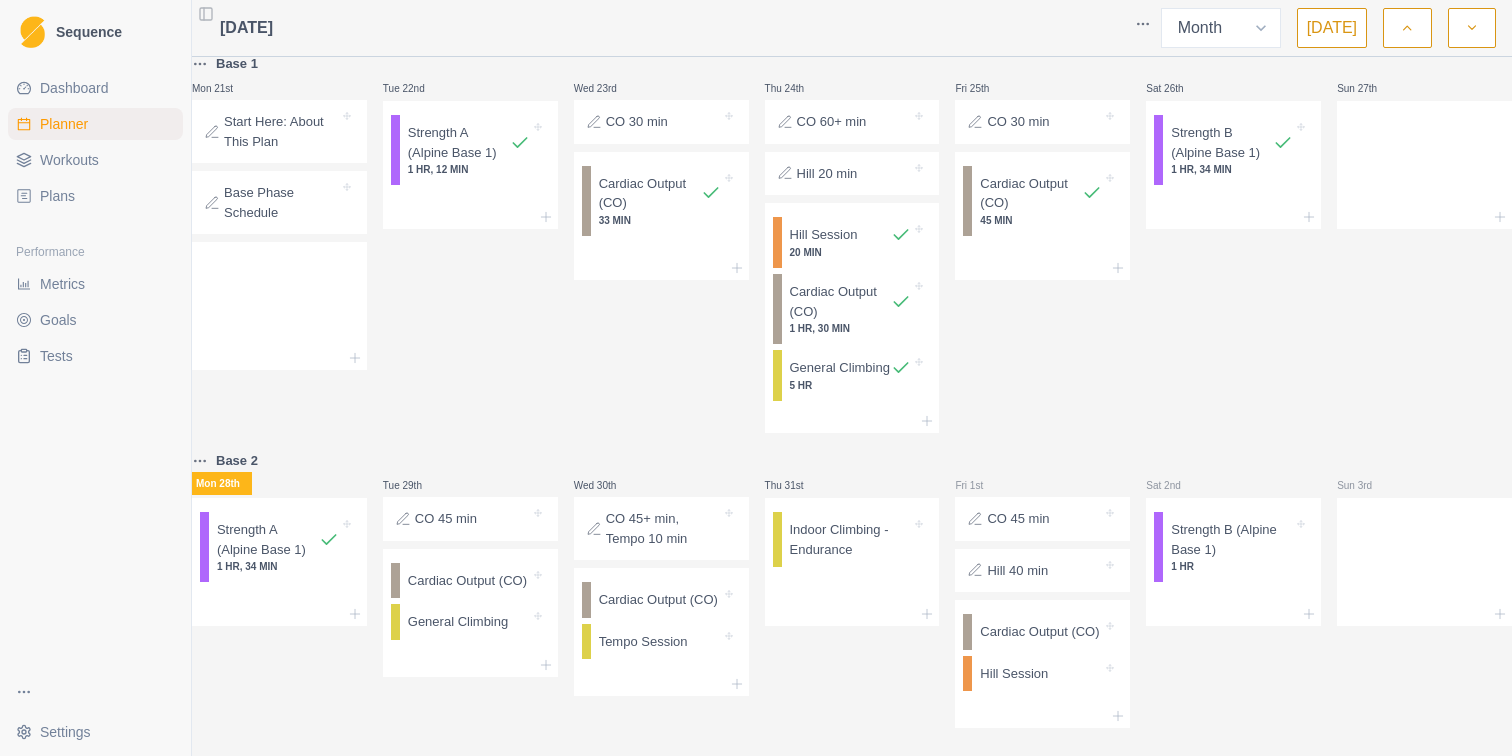 click on "Dashboard" at bounding box center [74, 88] 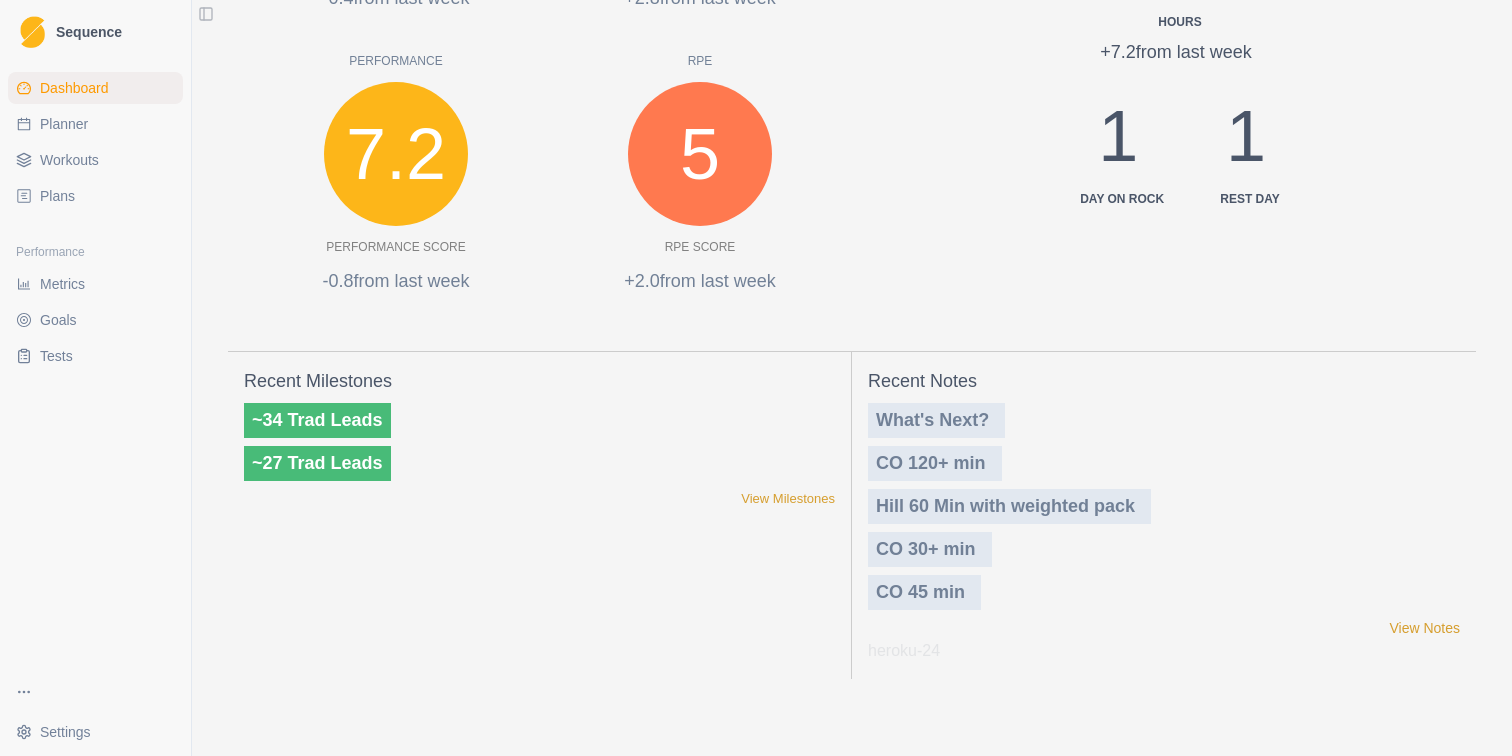 scroll, scrollTop: 0, scrollLeft: 0, axis: both 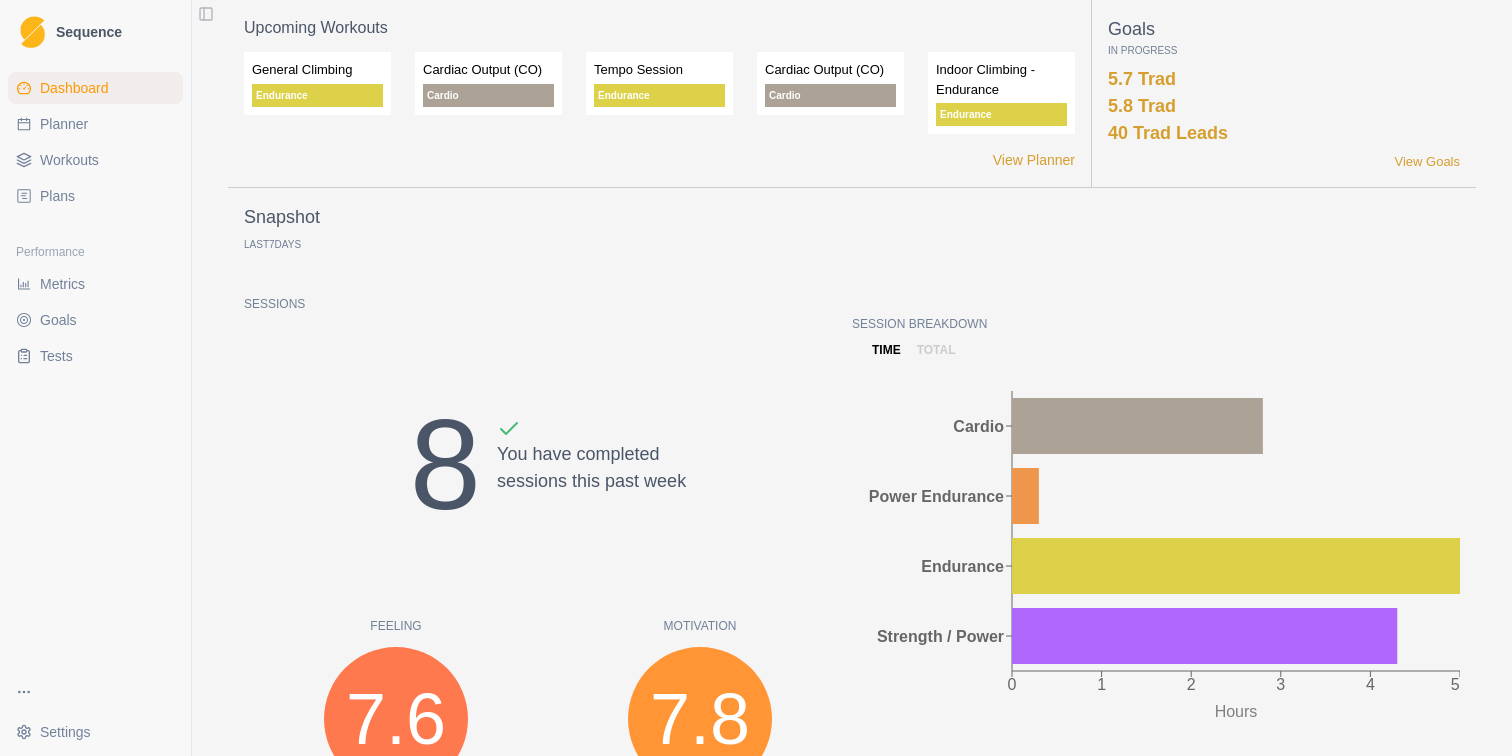 click on "Planner" at bounding box center [64, 124] 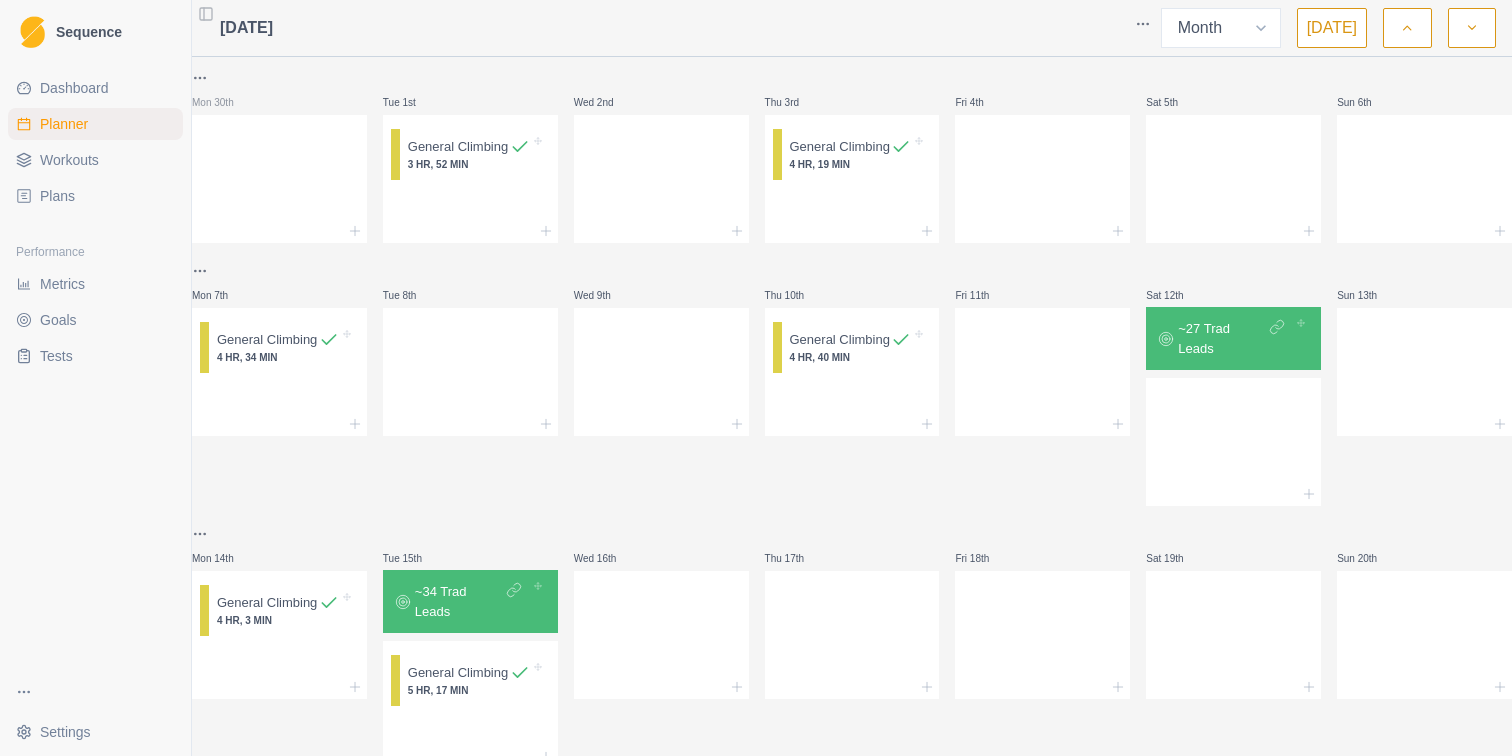 click on "Workouts" at bounding box center (95, 160) 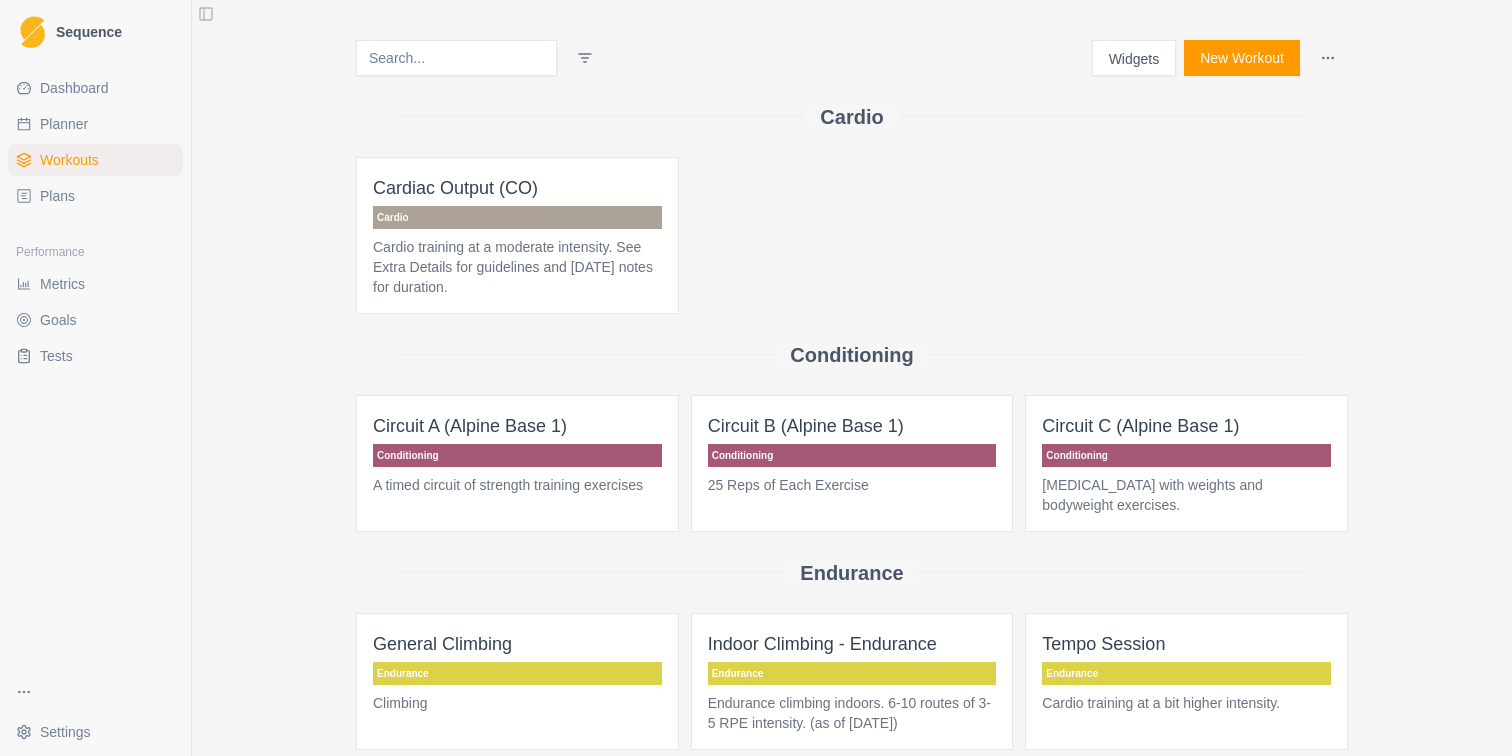 click on "Plans" at bounding box center [57, 196] 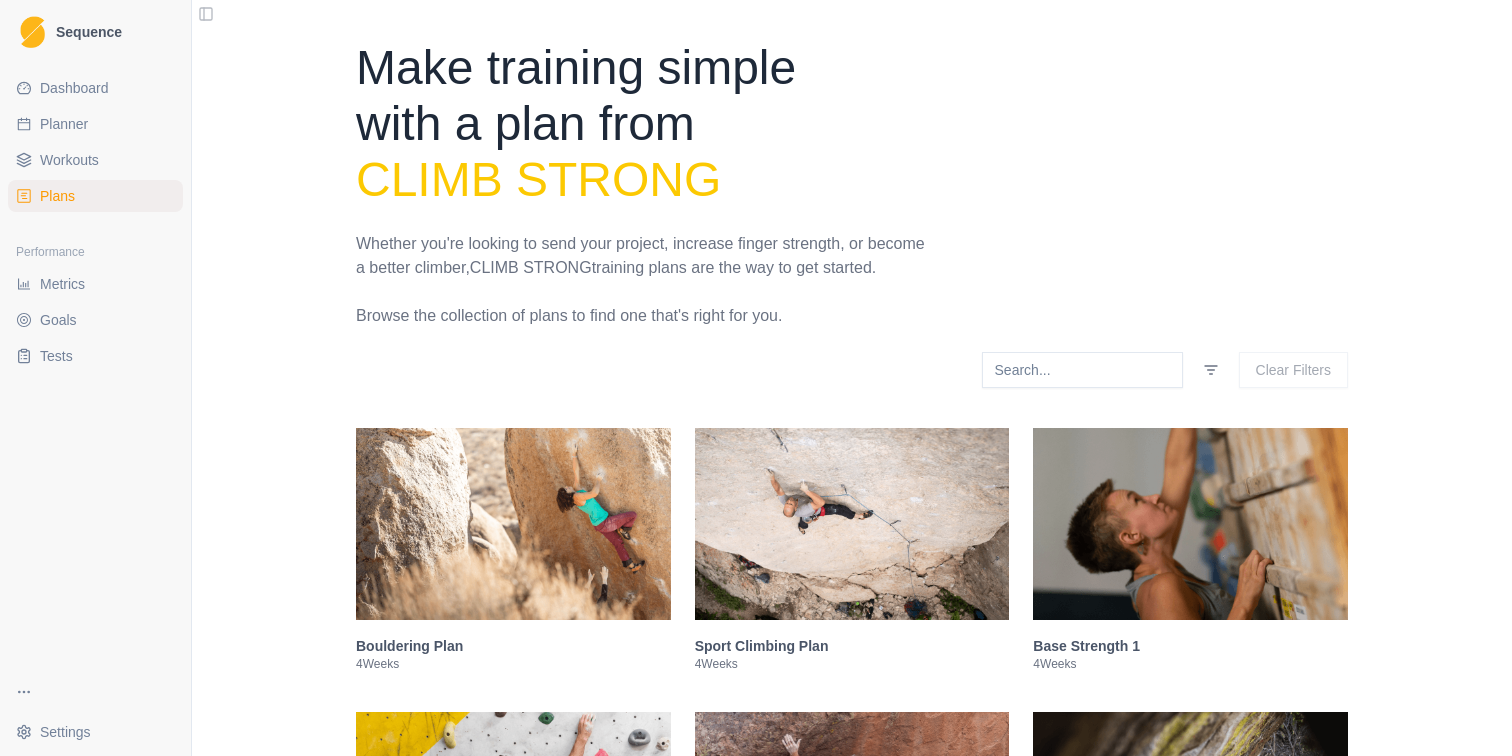 click on "Metrics" at bounding box center (62, 284) 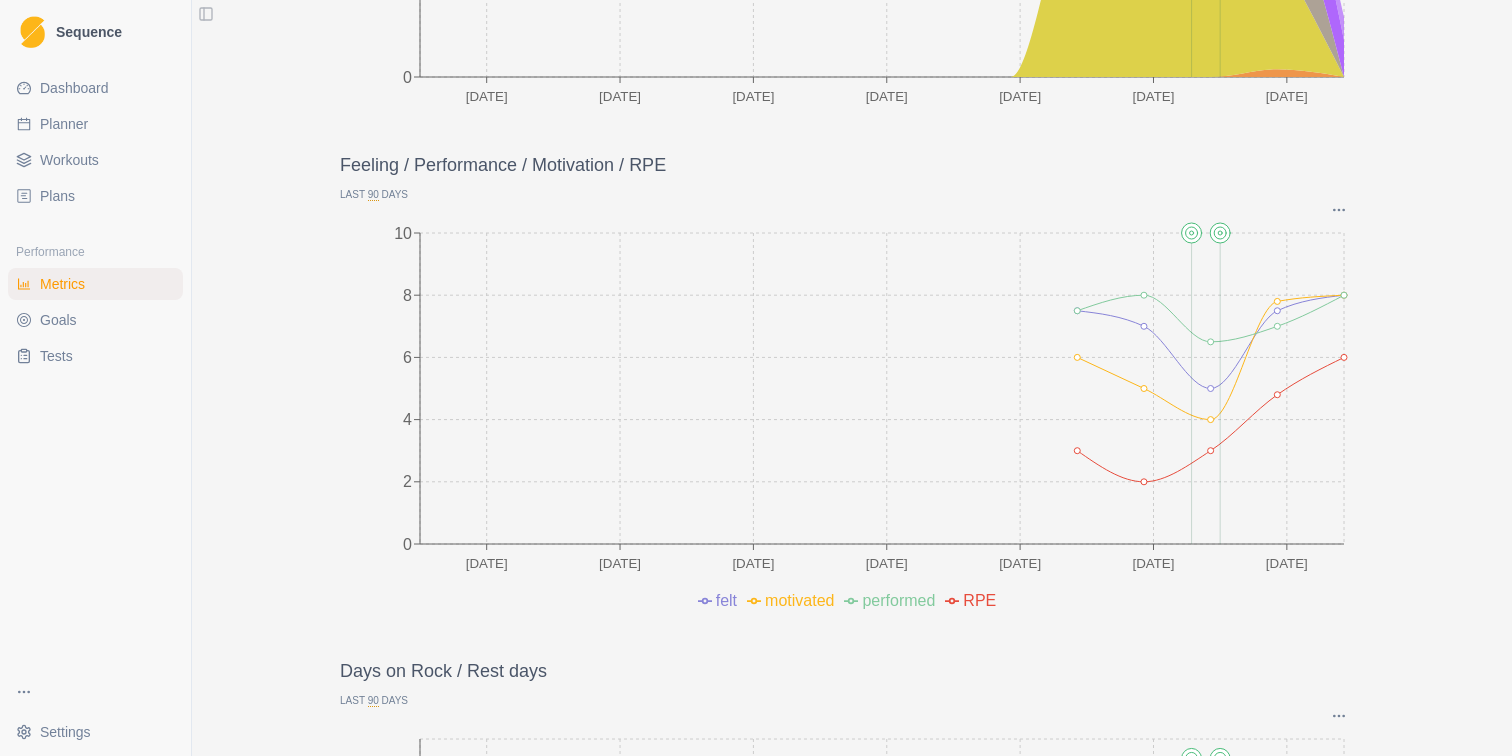 scroll, scrollTop: 457, scrollLeft: 0, axis: vertical 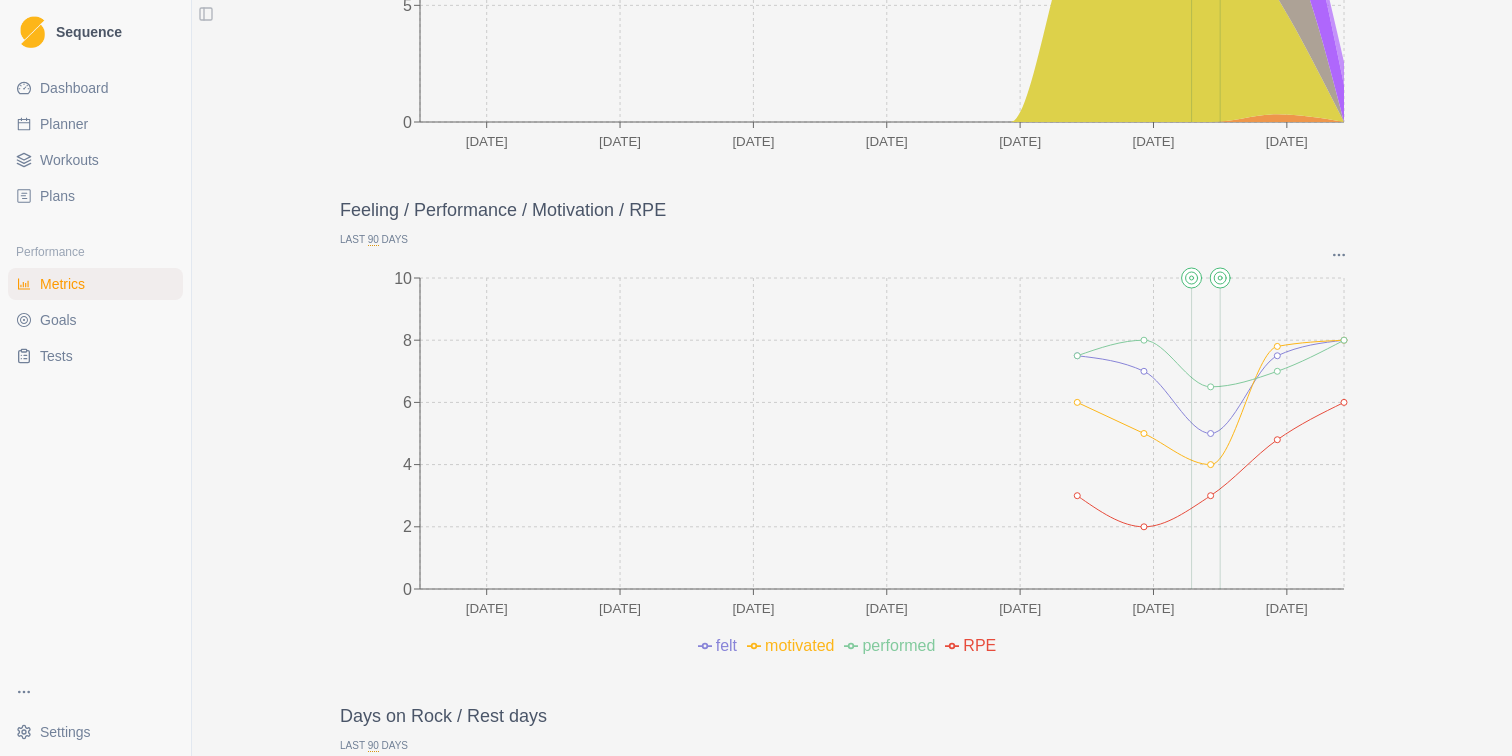 click on "Metrics Goals Tests" at bounding box center [95, 320] 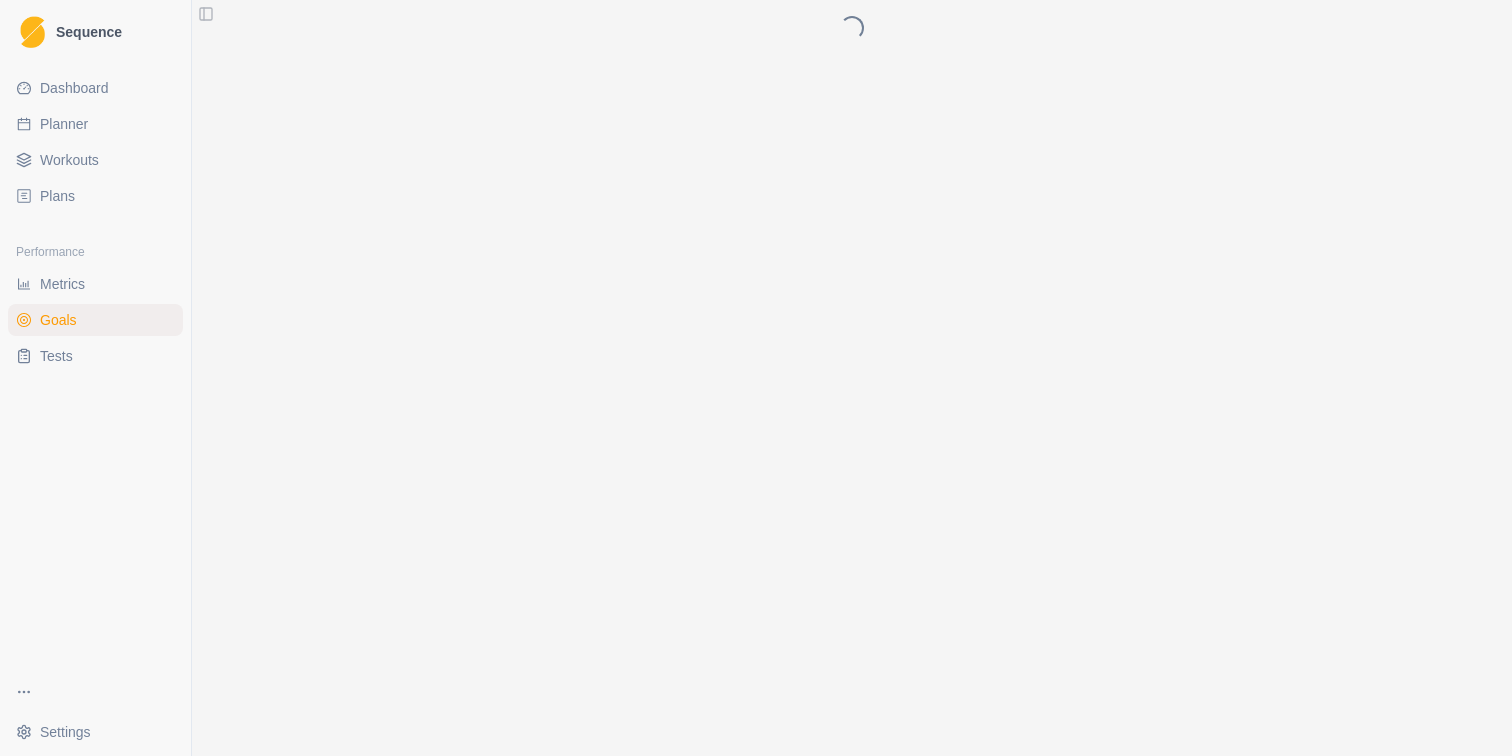 scroll, scrollTop: 0, scrollLeft: 0, axis: both 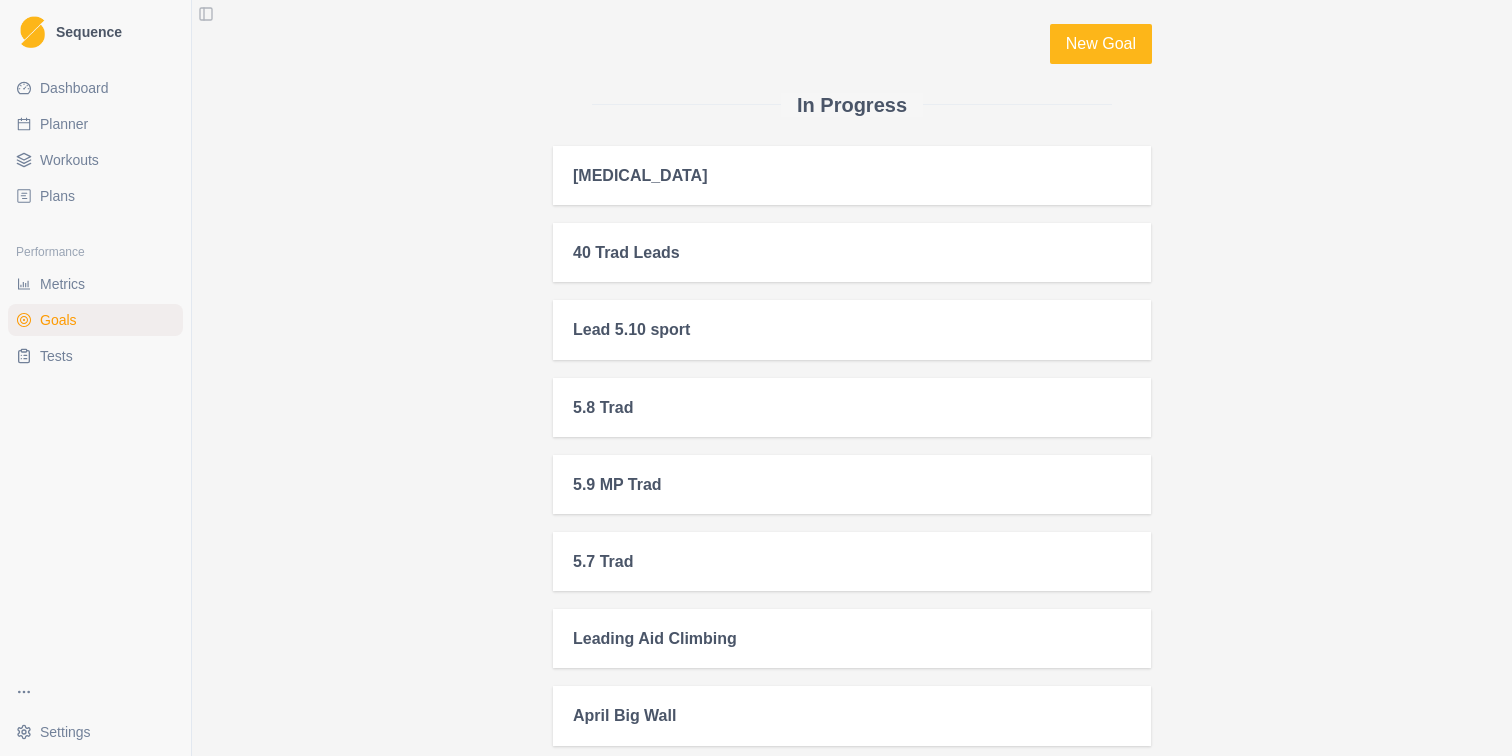 click on "Dashboard" at bounding box center [74, 88] 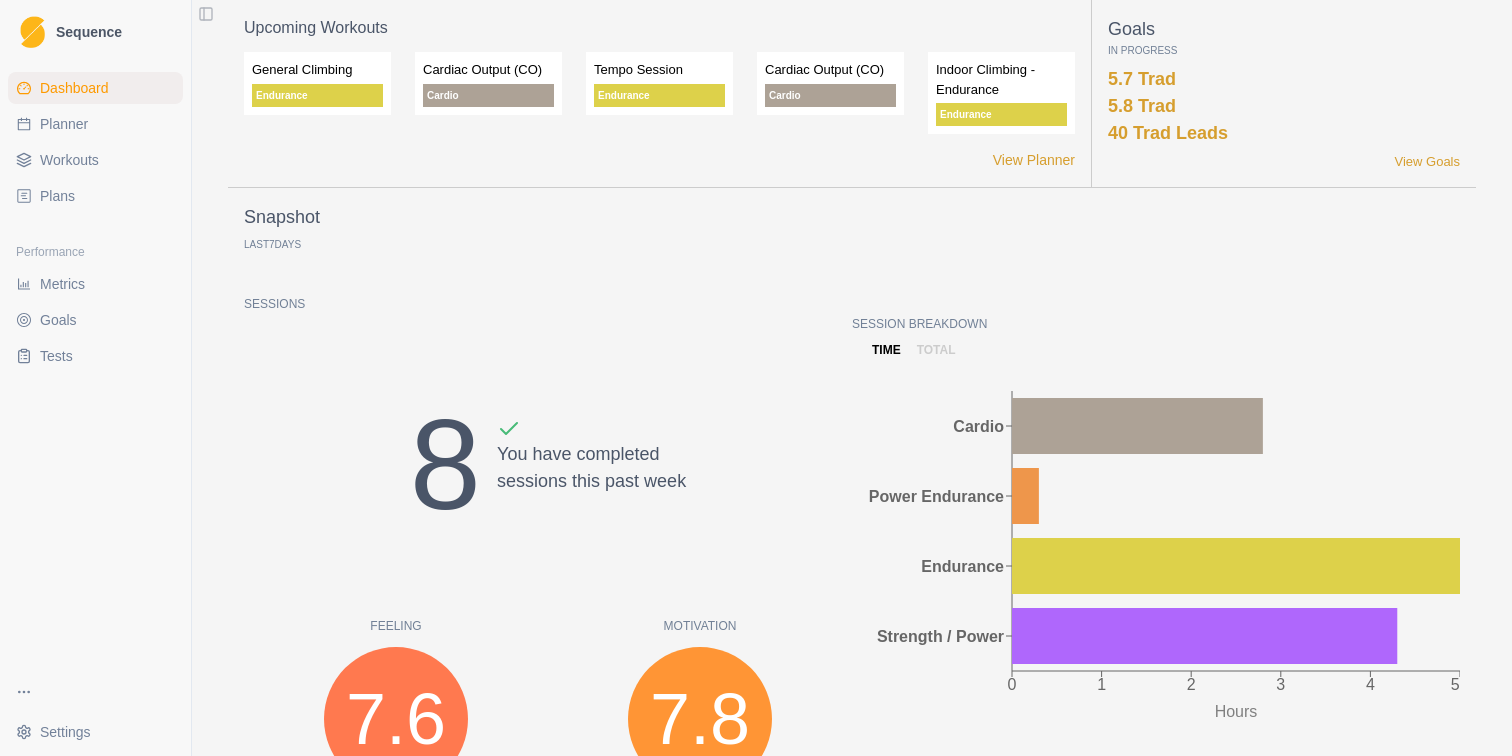 click on "Planner" at bounding box center (64, 124) 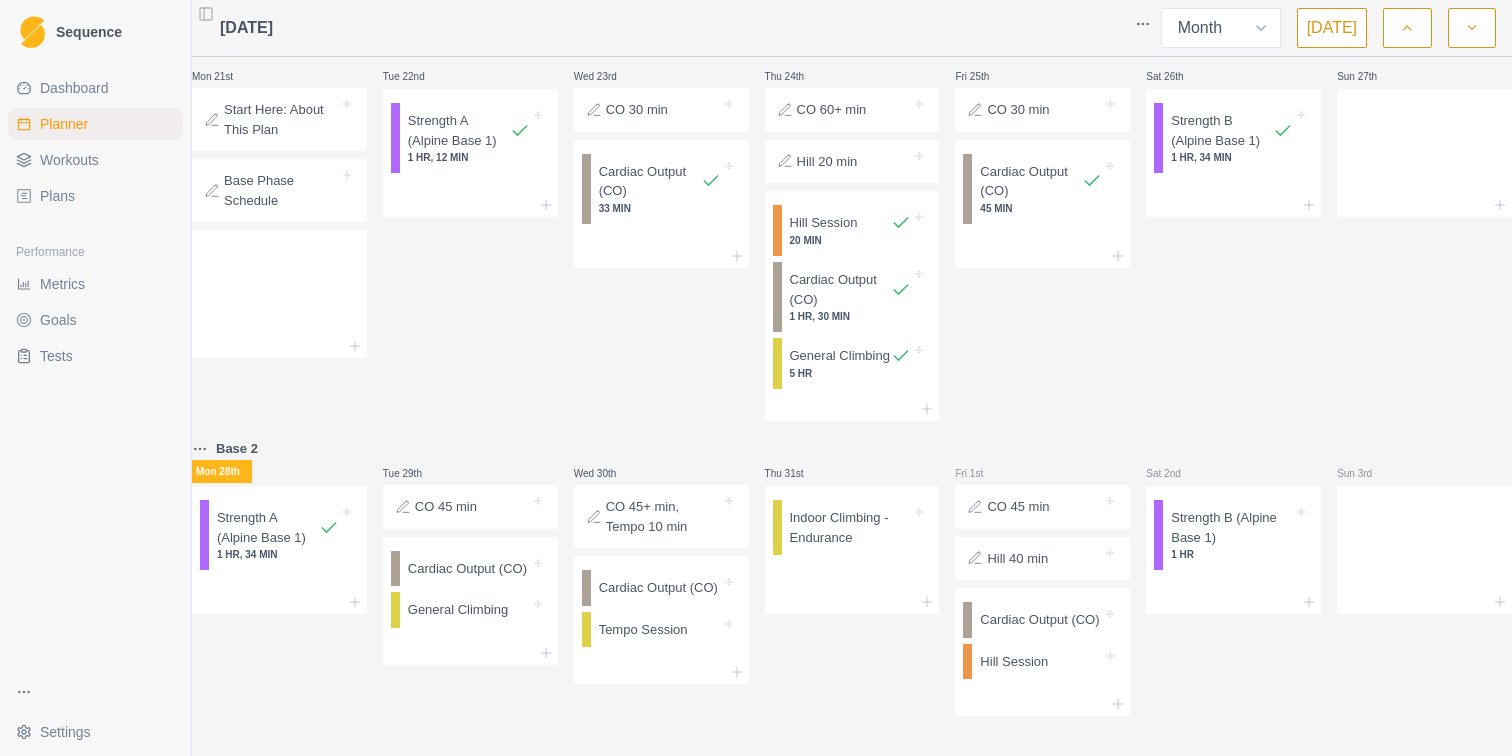 scroll, scrollTop: 816, scrollLeft: 0, axis: vertical 